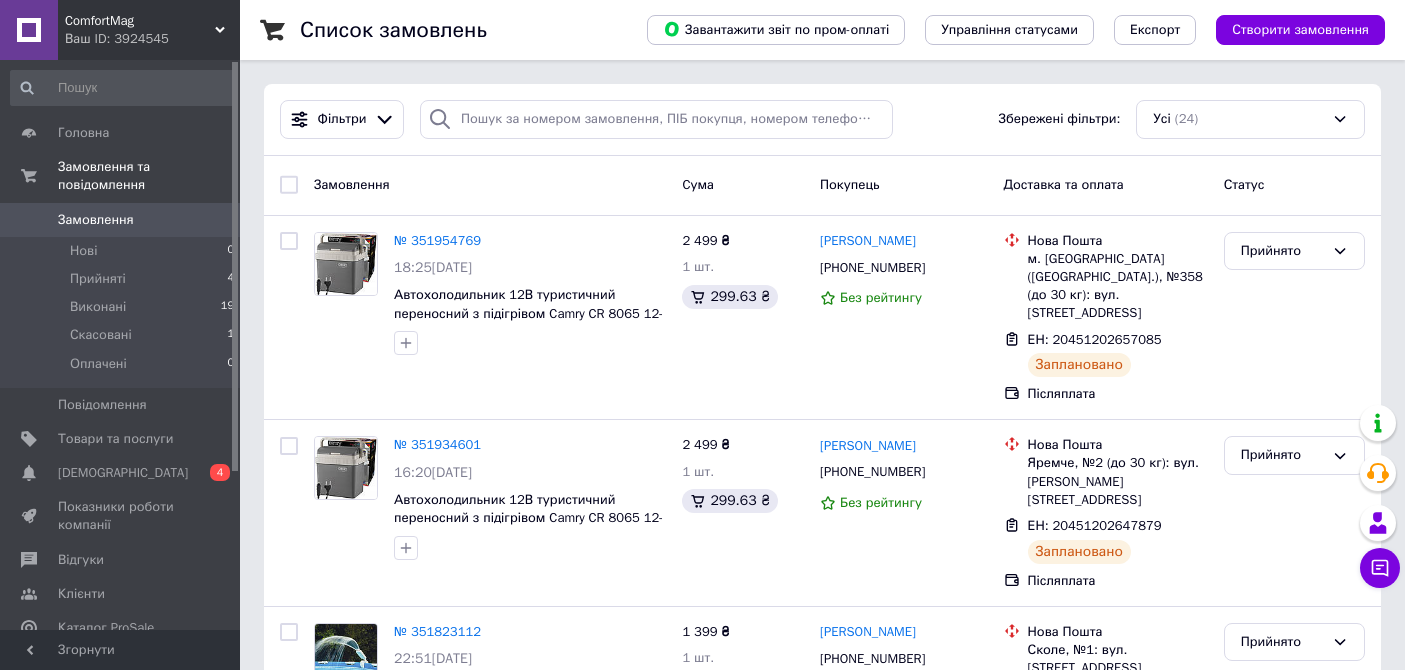 scroll, scrollTop: 111, scrollLeft: 0, axis: vertical 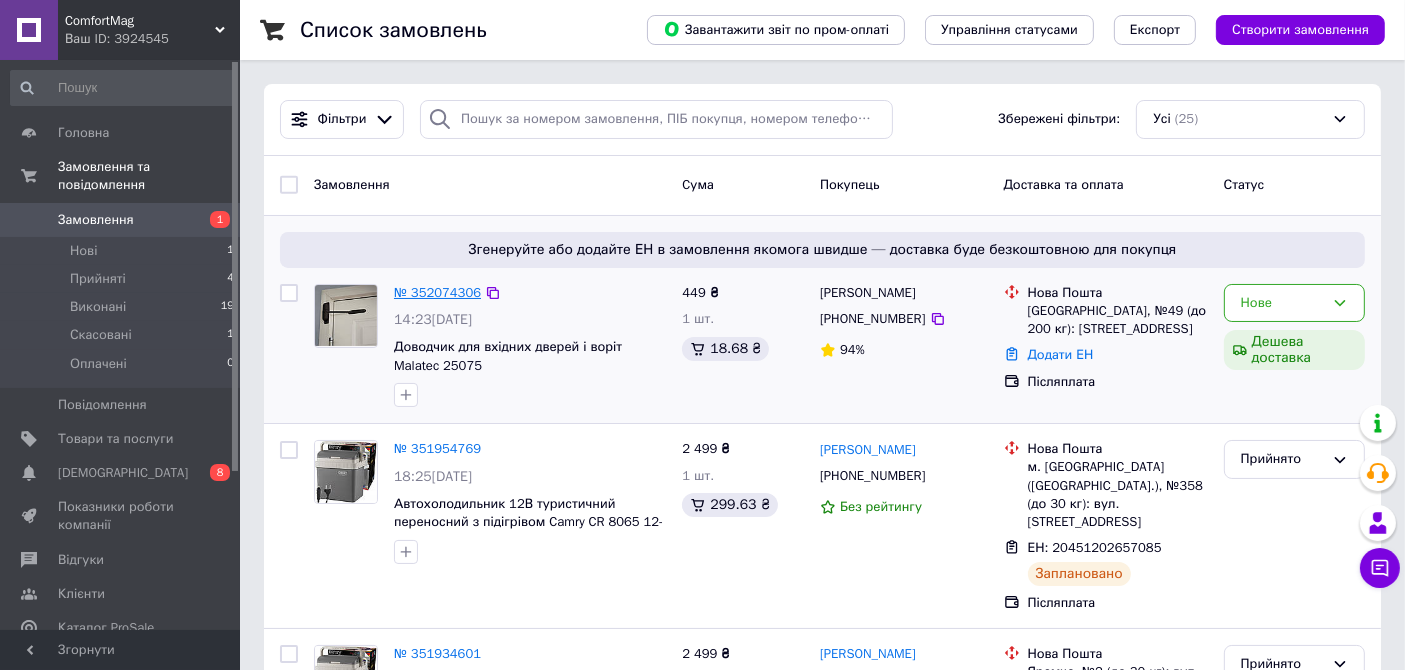 click on "№ 352074306" at bounding box center [437, 292] 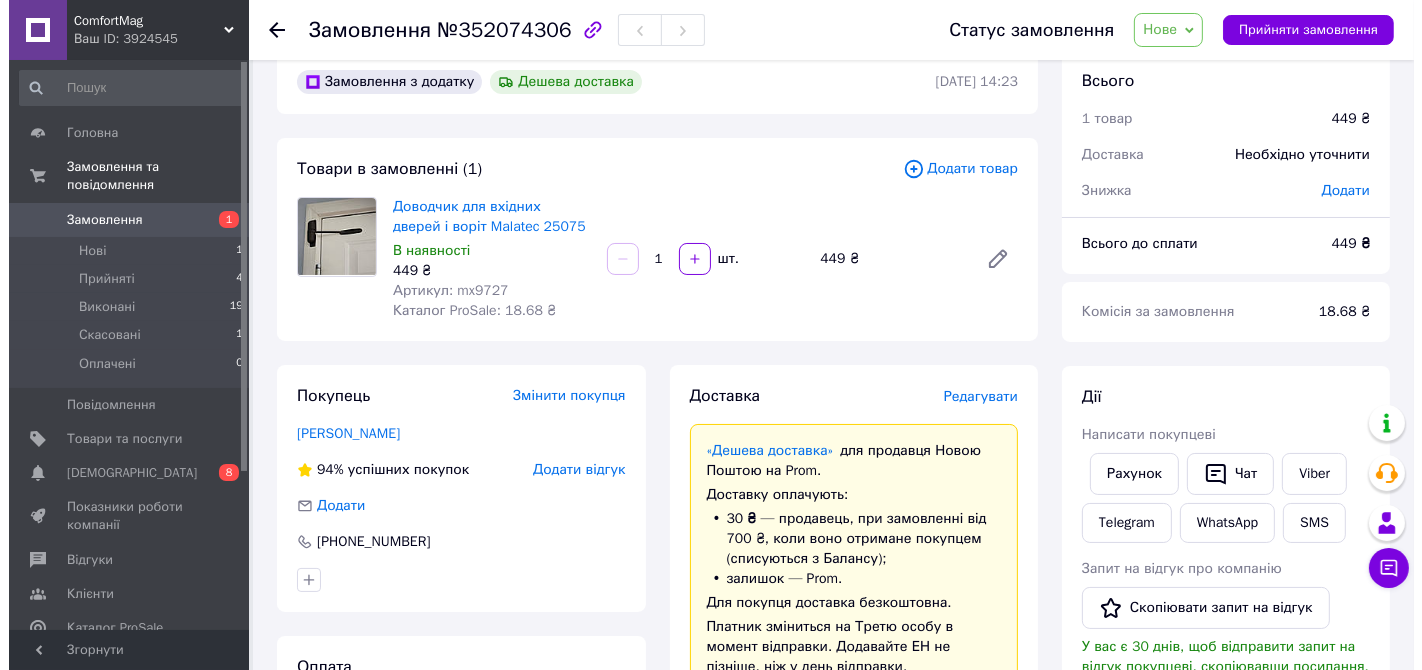 scroll, scrollTop: 0, scrollLeft: 0, axis: both 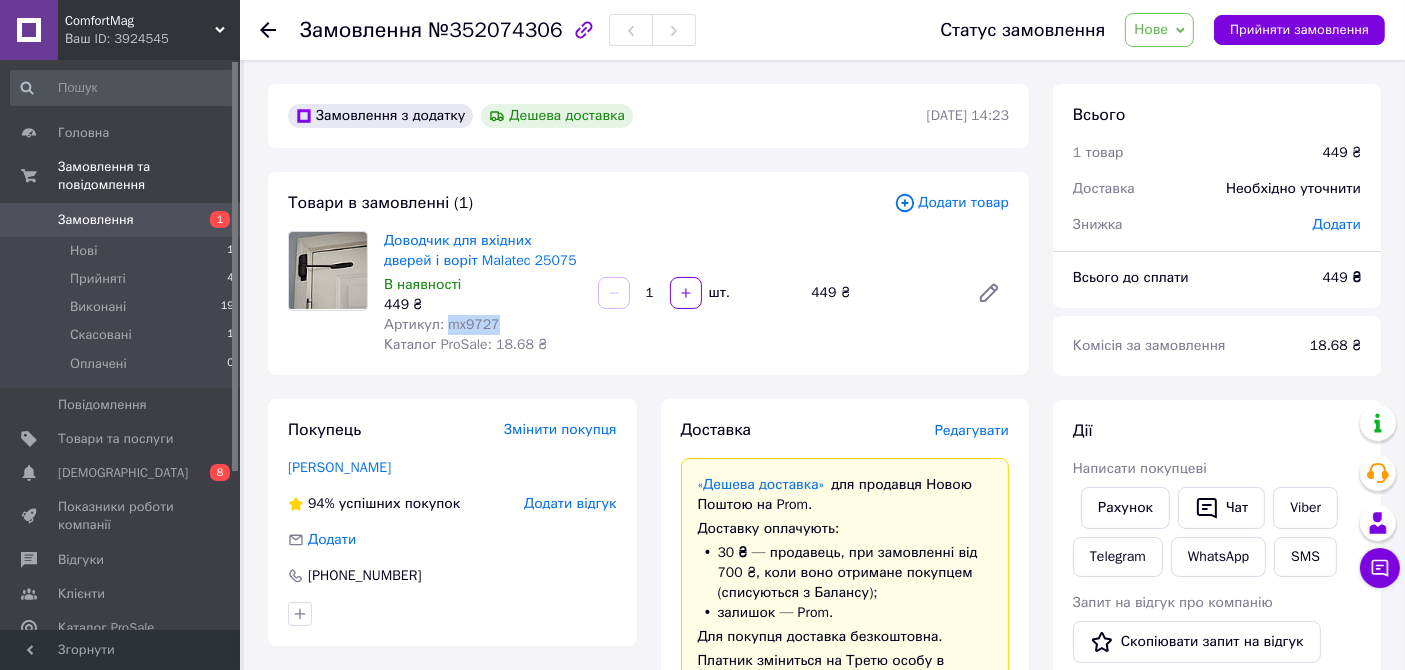 drag, startPoint x: 441, startPoint y: 321, endPoint x: 497, endPoint y: 320, distance: 56.008926 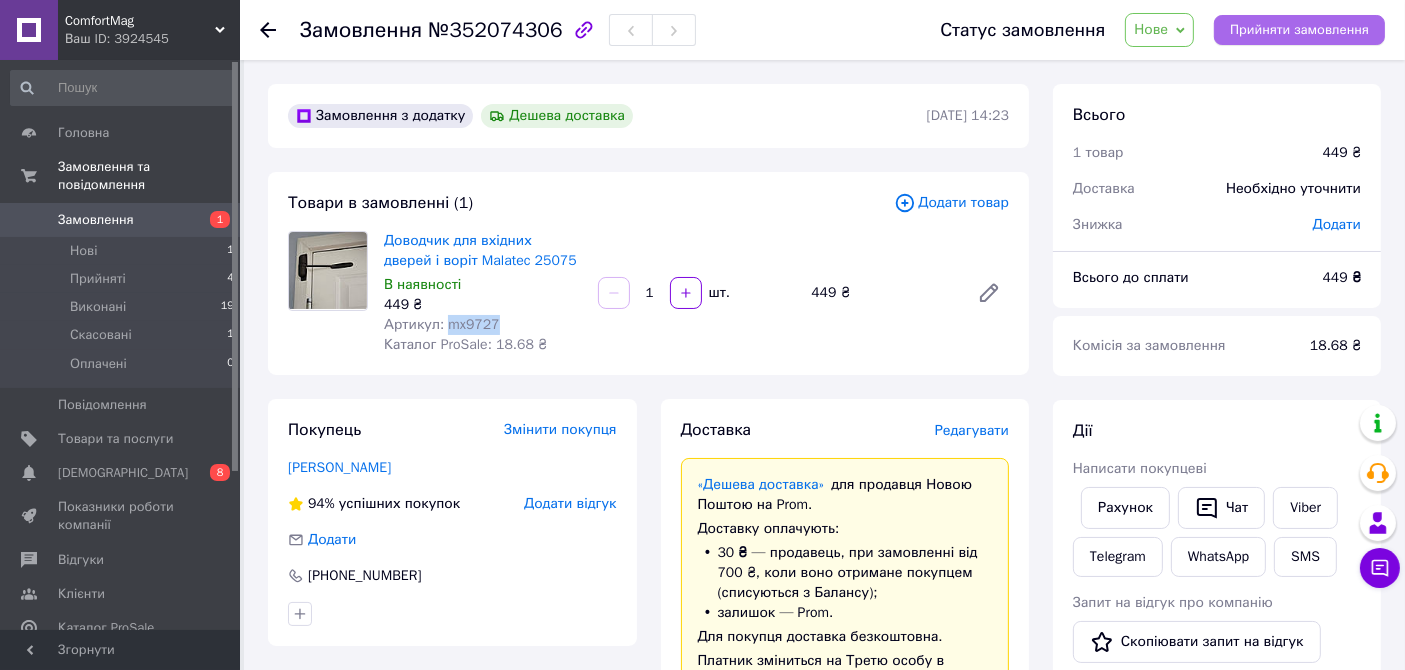click on "Прийняти замовлення" at bounding box center [1299, 30] 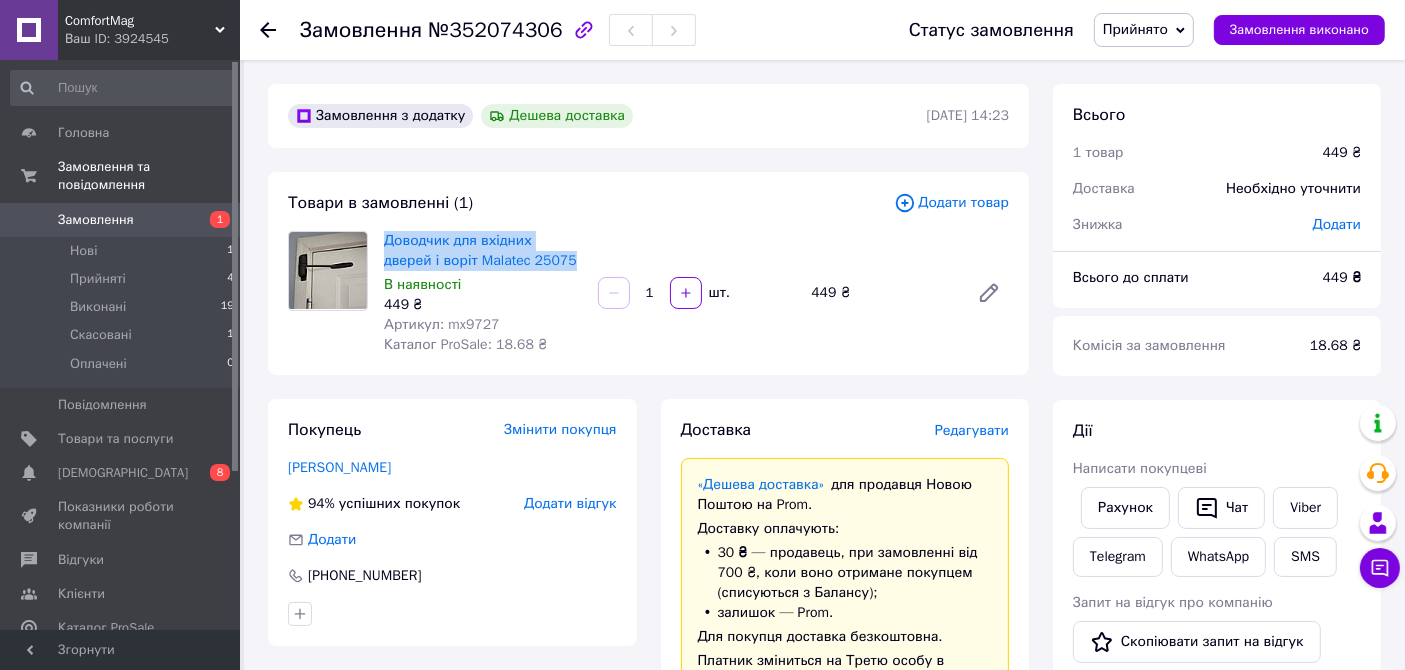 drag, startPoint x: 380, startPoint y: 241, endPoint x: 534, endPoint y: 257, distance: 154.82893 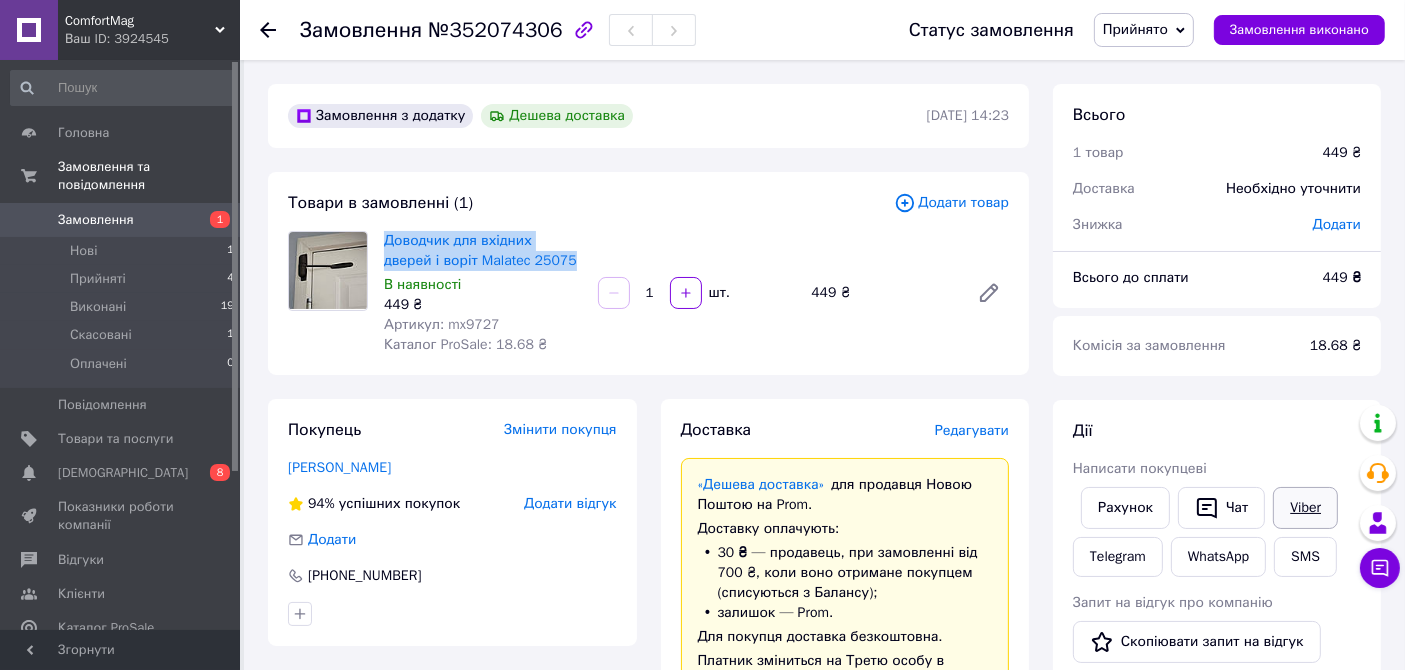 click on "Viber" at bounding box center [1305, 508] 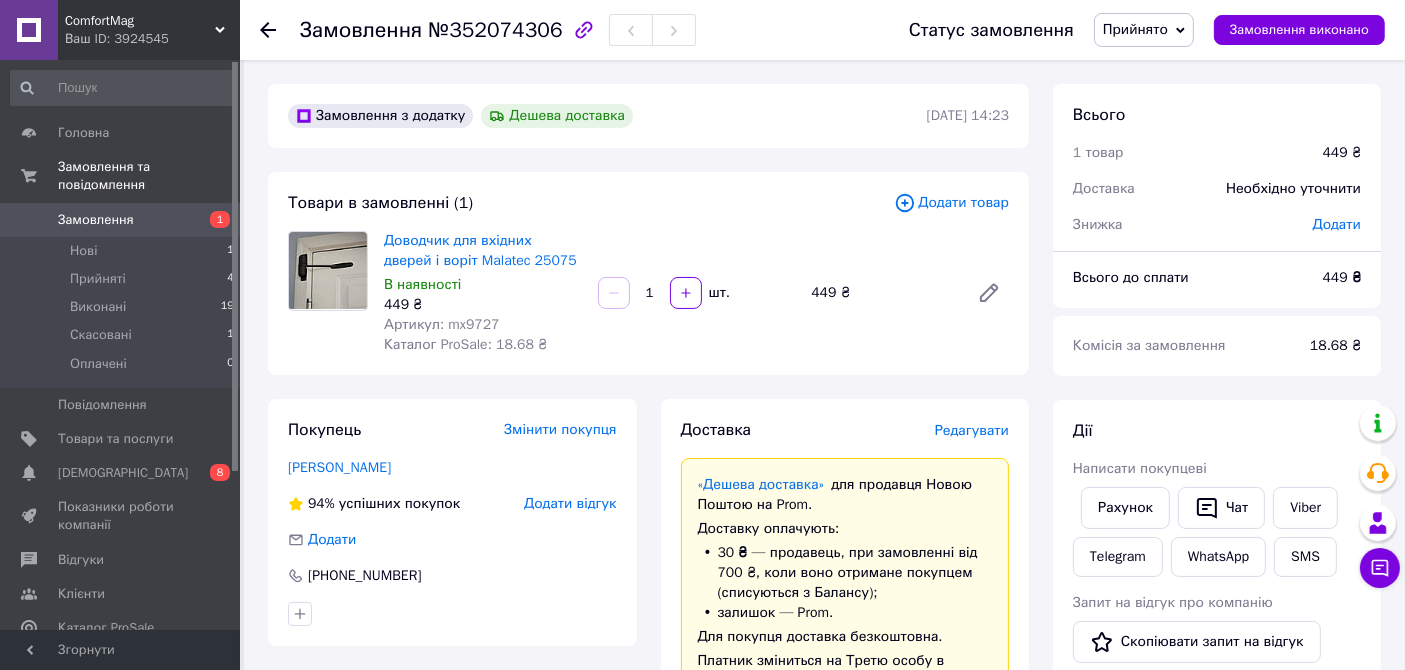 click on "Доводчик для вхідних дверей і воріт Malatec 25075 В наявності 449 ₴ Артикул: mx9727 Каталог ProSale: 18.68 ₴  1   шт. 449 ₴" at bounding box center (696, 293) 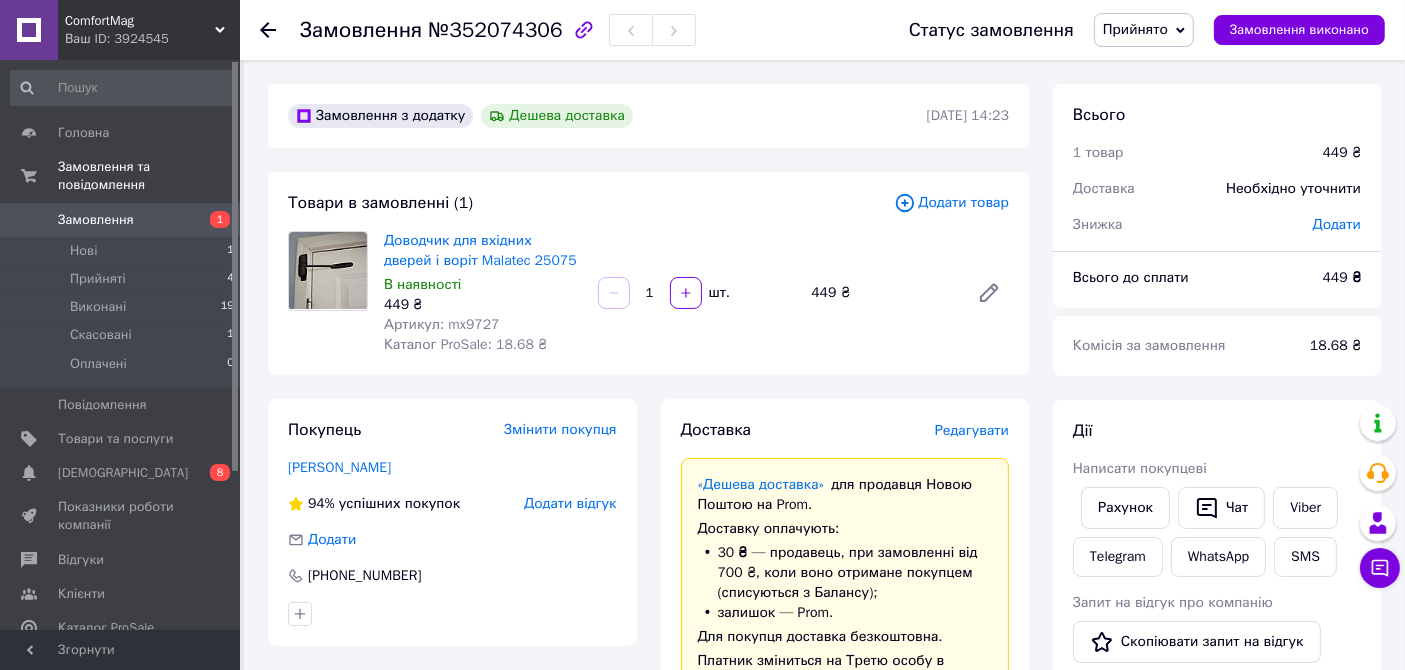 click on "Редагувати" at bounding box center [972, 430] 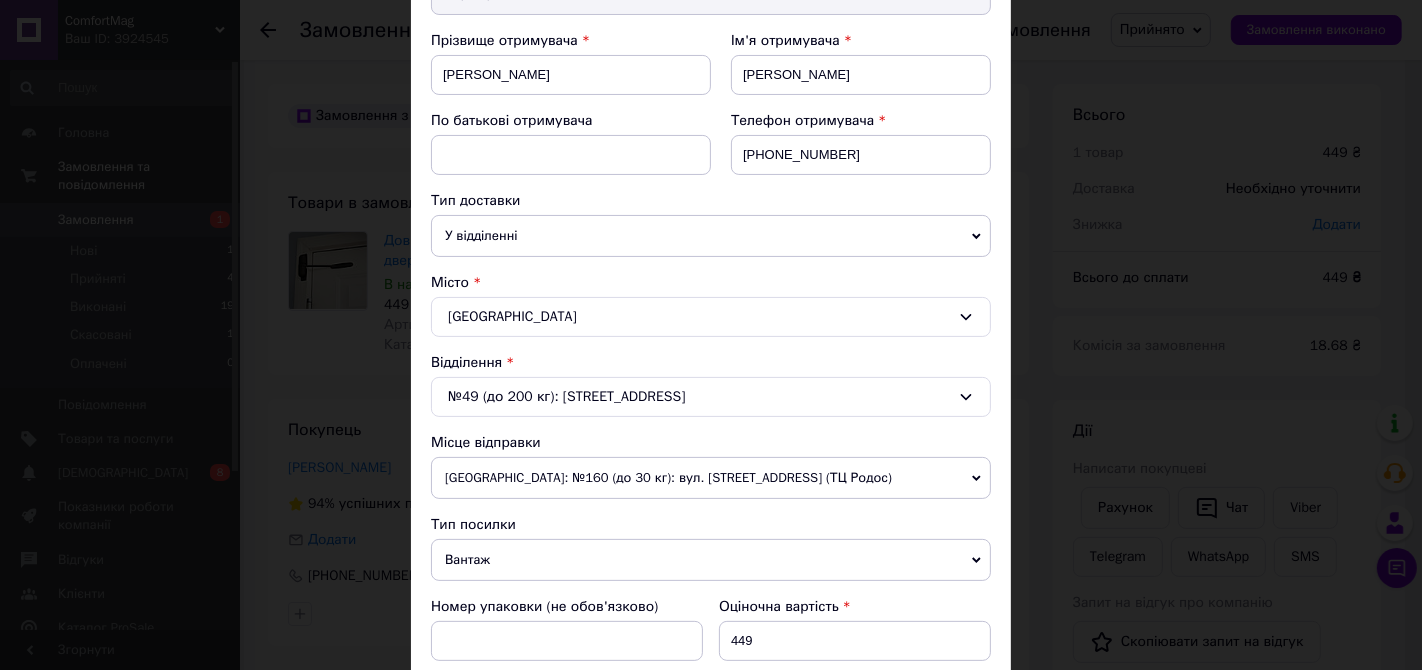 scroll, scrollTop: 333, scrollLeft: 0, axis: vertical 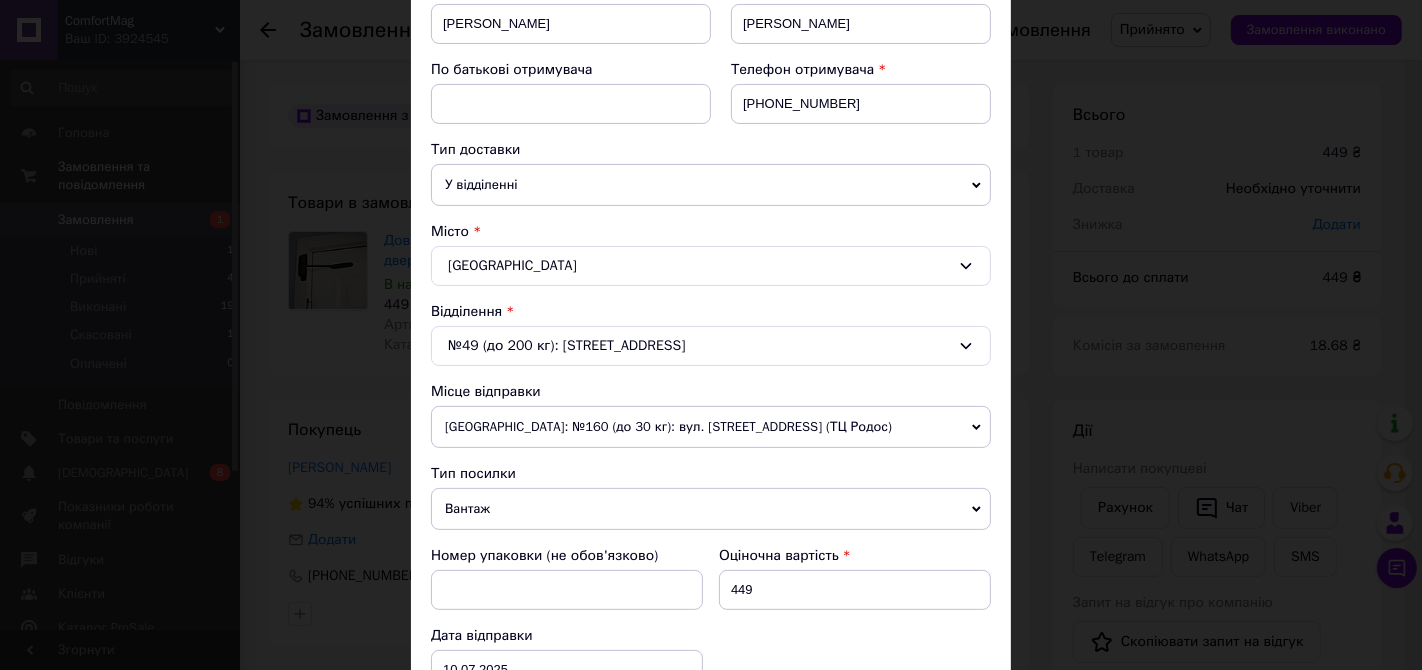 click 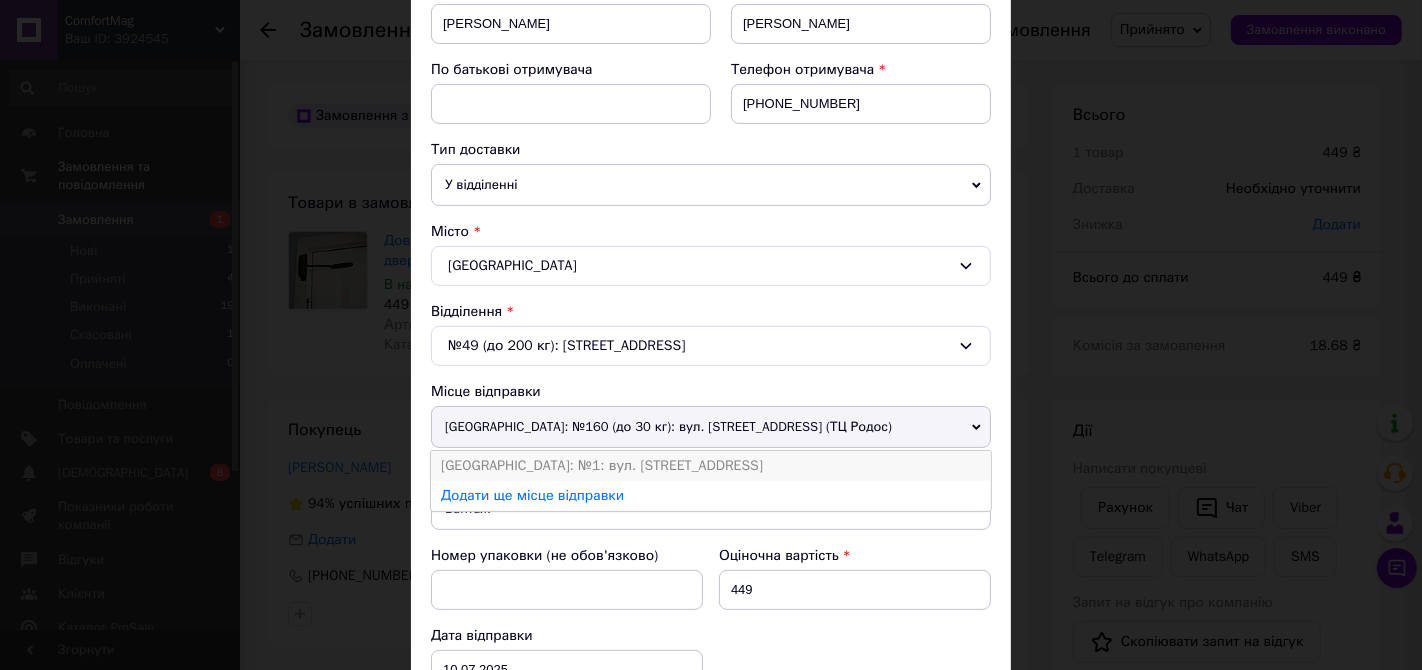 click on "[GEOGRAPHIC_DATA]: №1: вул. [STREET_ADDRESS]" at bounding box center [711, 466] 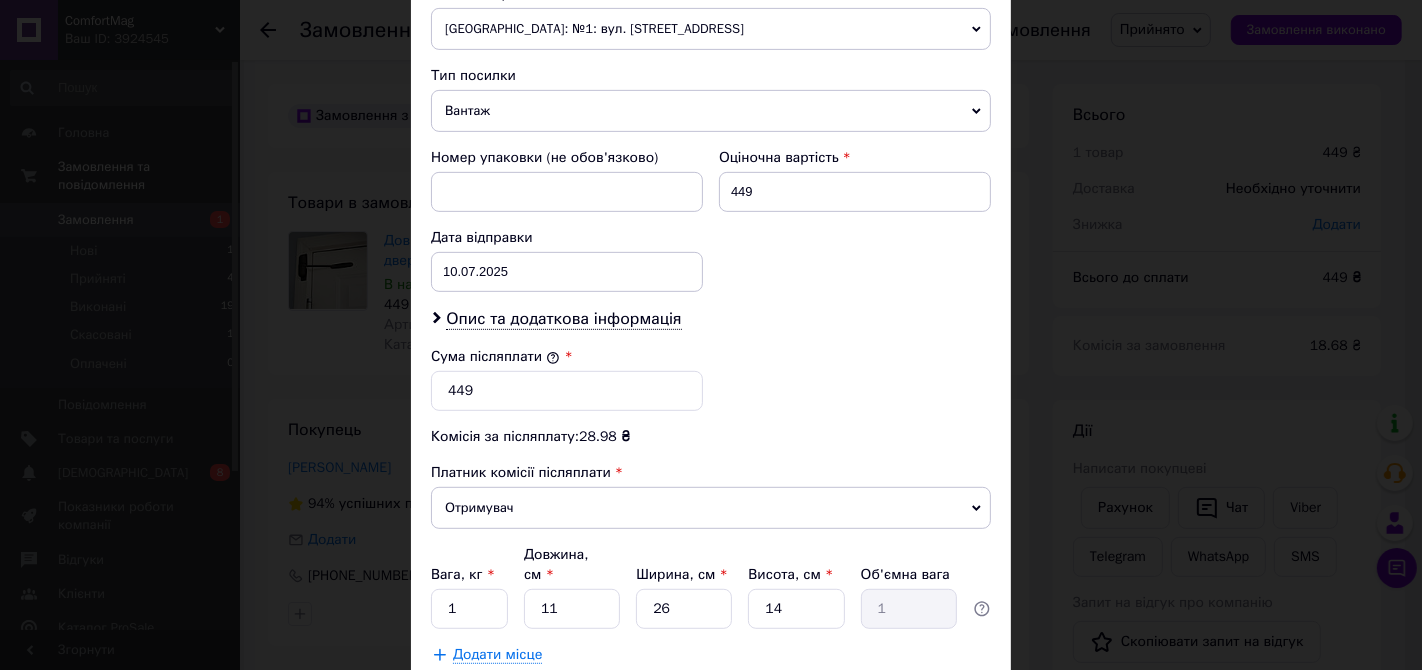 scroll, scrollTop: 777, scrollLeft: 0, axis: vertical 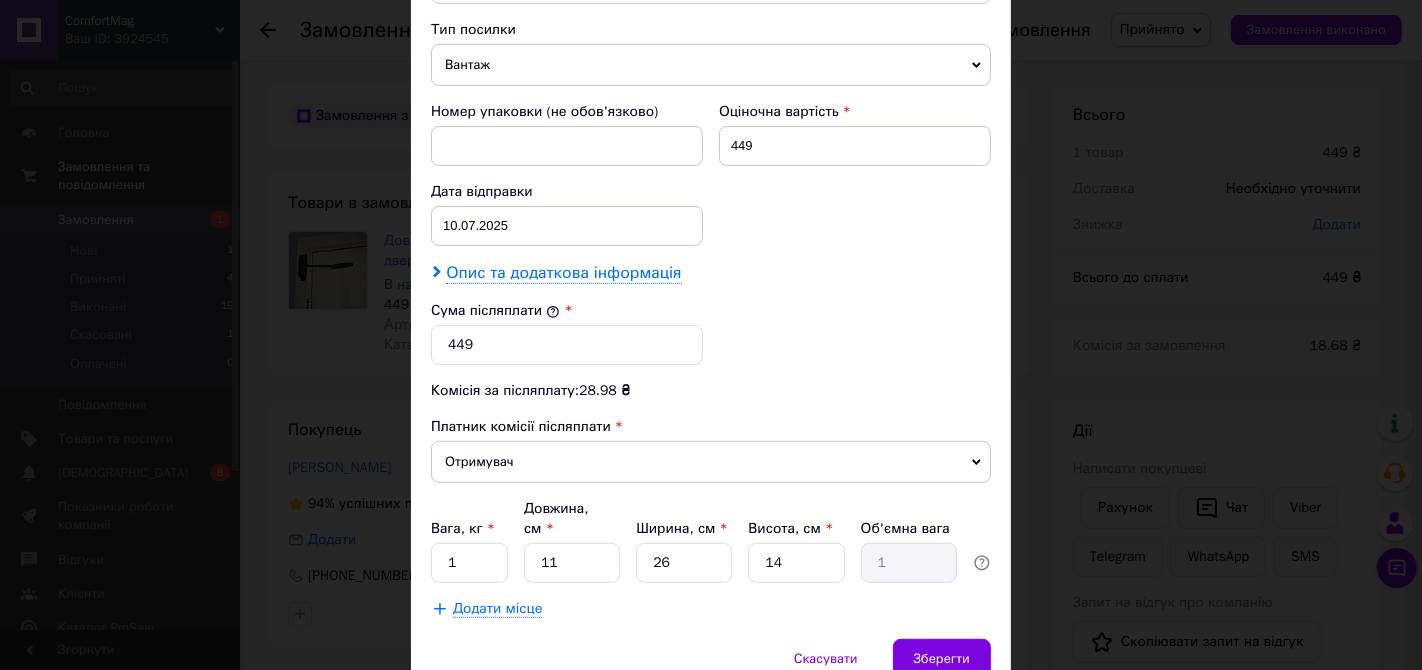 click 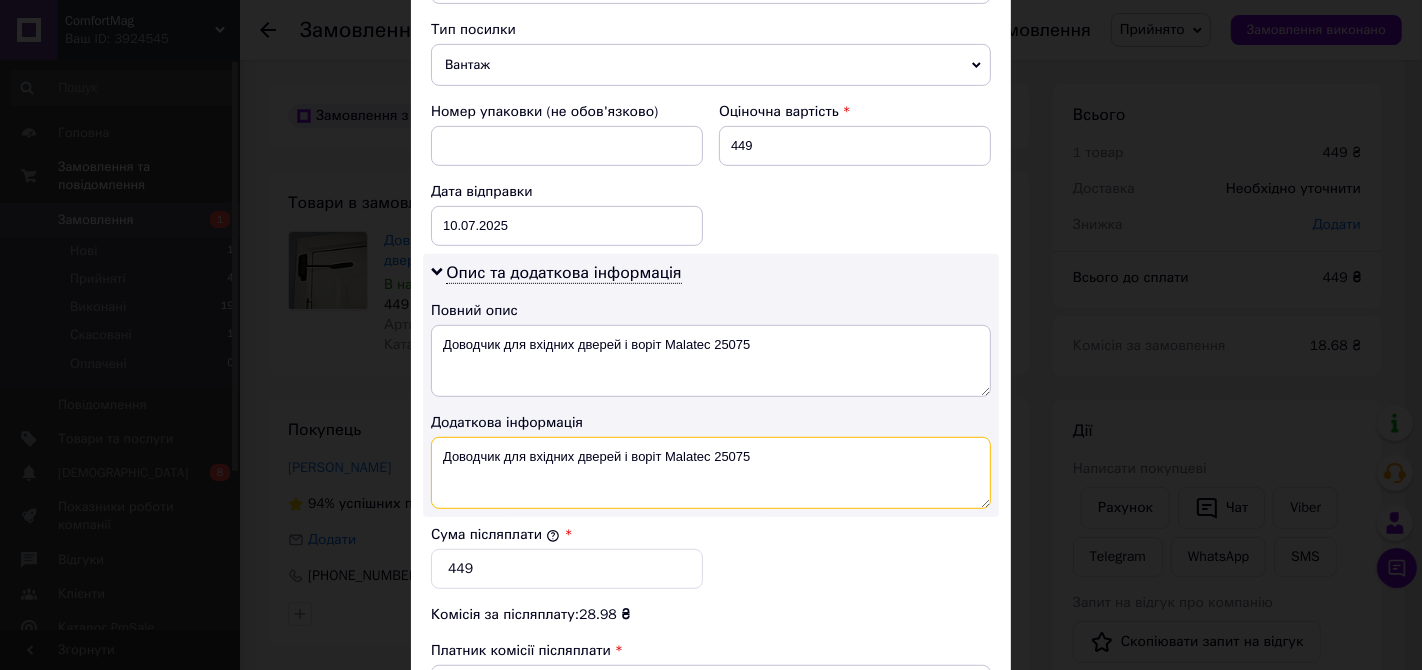 drag, startPoint x: 768, startPoint y: 452, endPoint x: 431, endPoint y: 456, distance: 337.02374 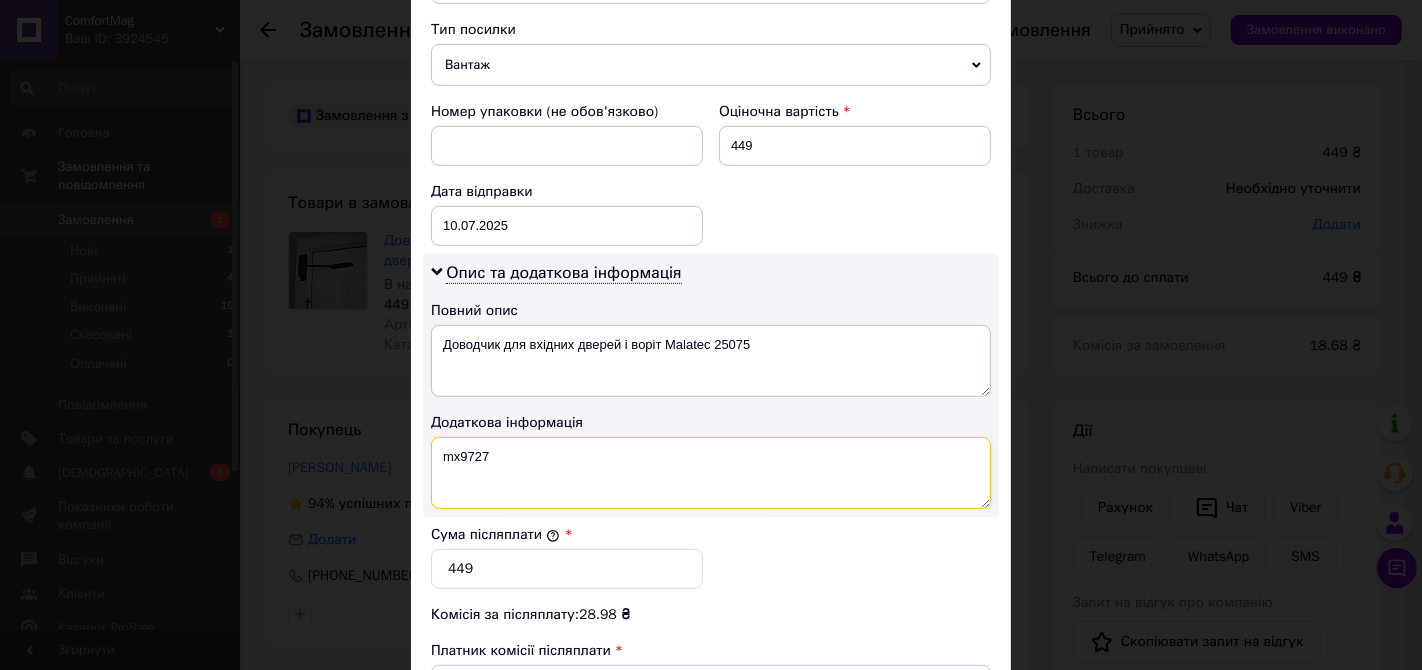 paste on "Доводчик для дверей і воріт Malatec 25075 Детальніше: [URL][DOMAIN_NAME]" 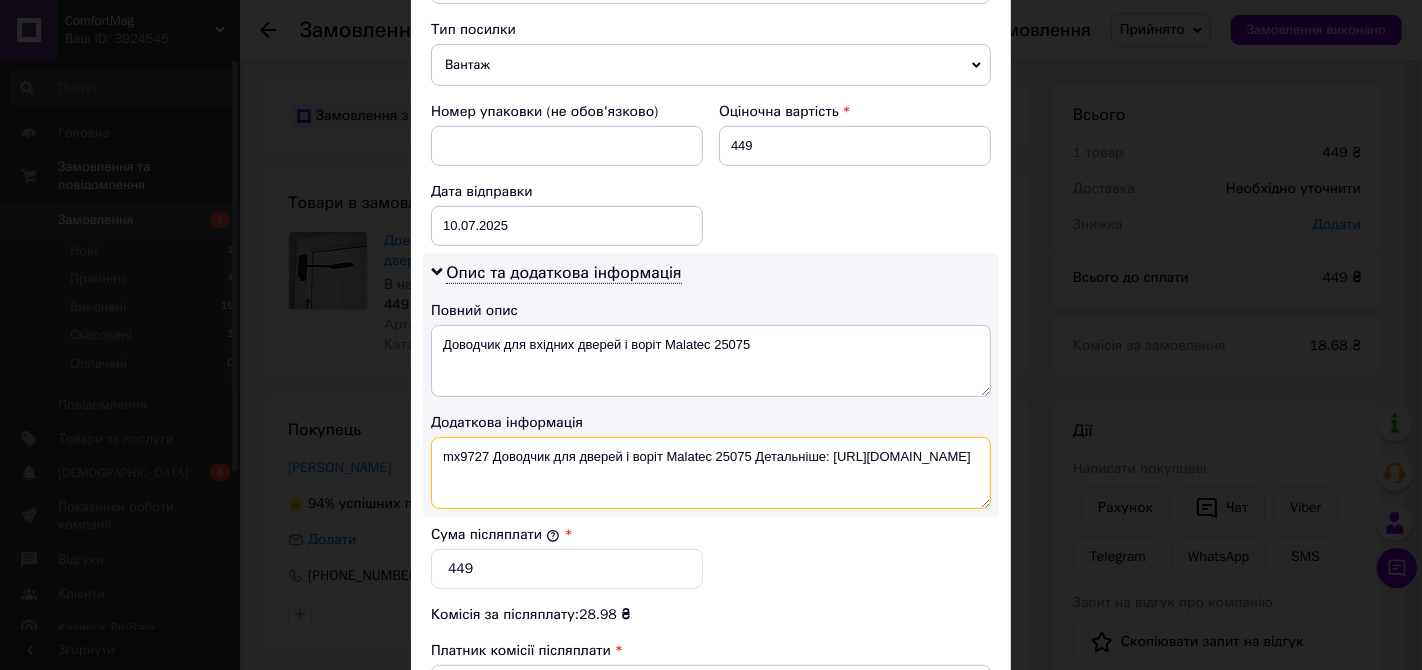 drag, startPoint x: 748, startPoint y: 448, endPoint x: 772, endPoint y: 467, distance: 30.610456 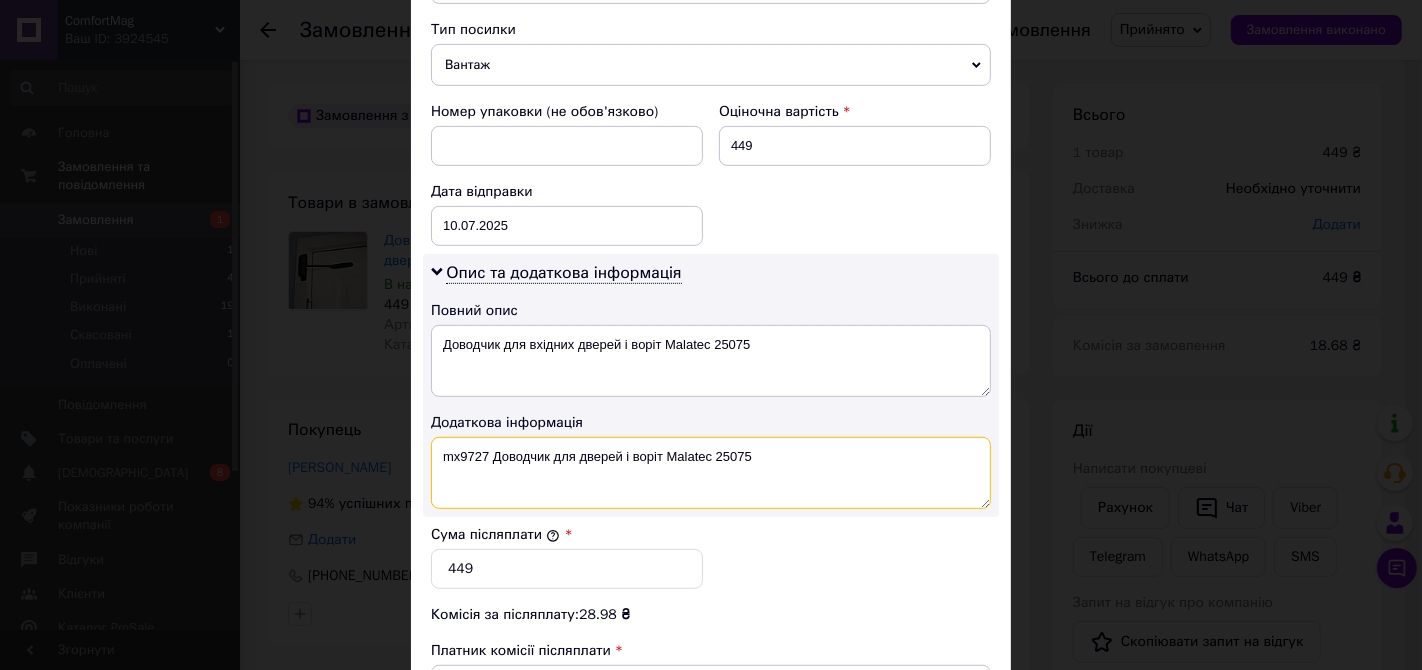 drag, startPoint x: 767, startPoint y: 443, endPoint x: 429, endPoint y: 444, distance: 338.00146 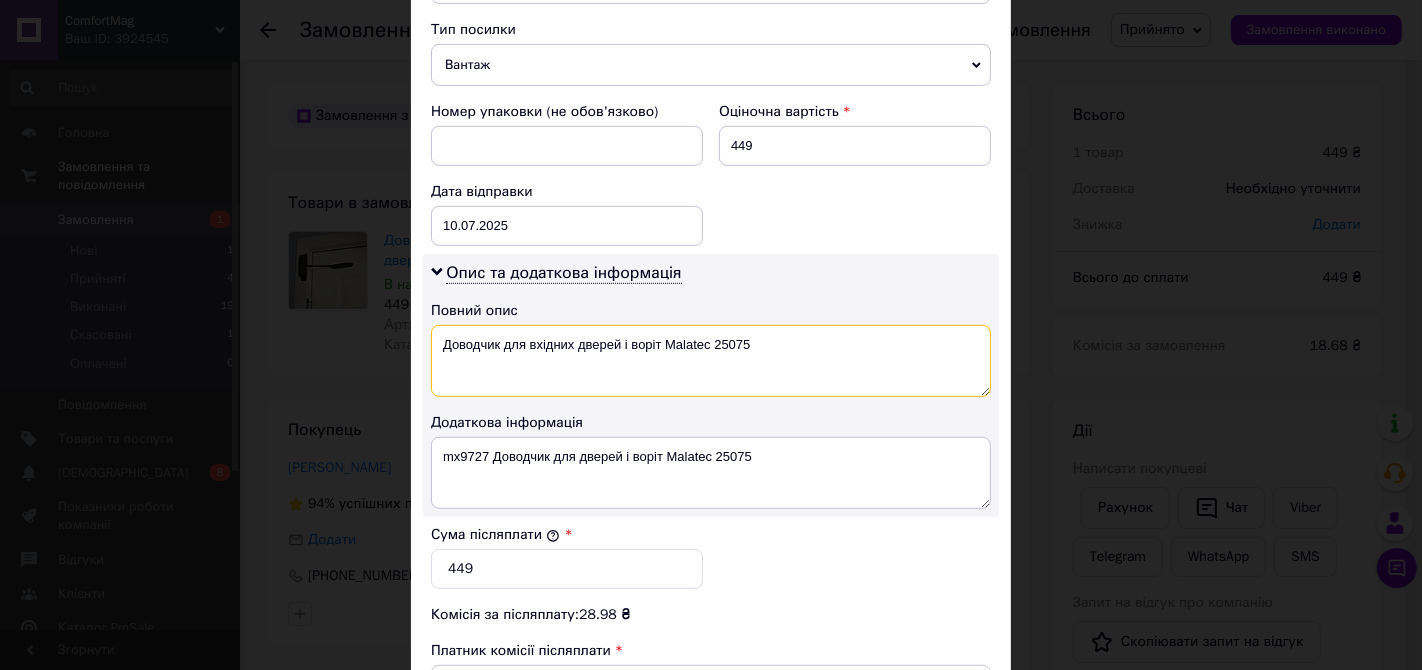 drag, startPoint x: 769, startPoint y: 338, endPoint x: 431, endPoint y: 355, distance: 338.42725 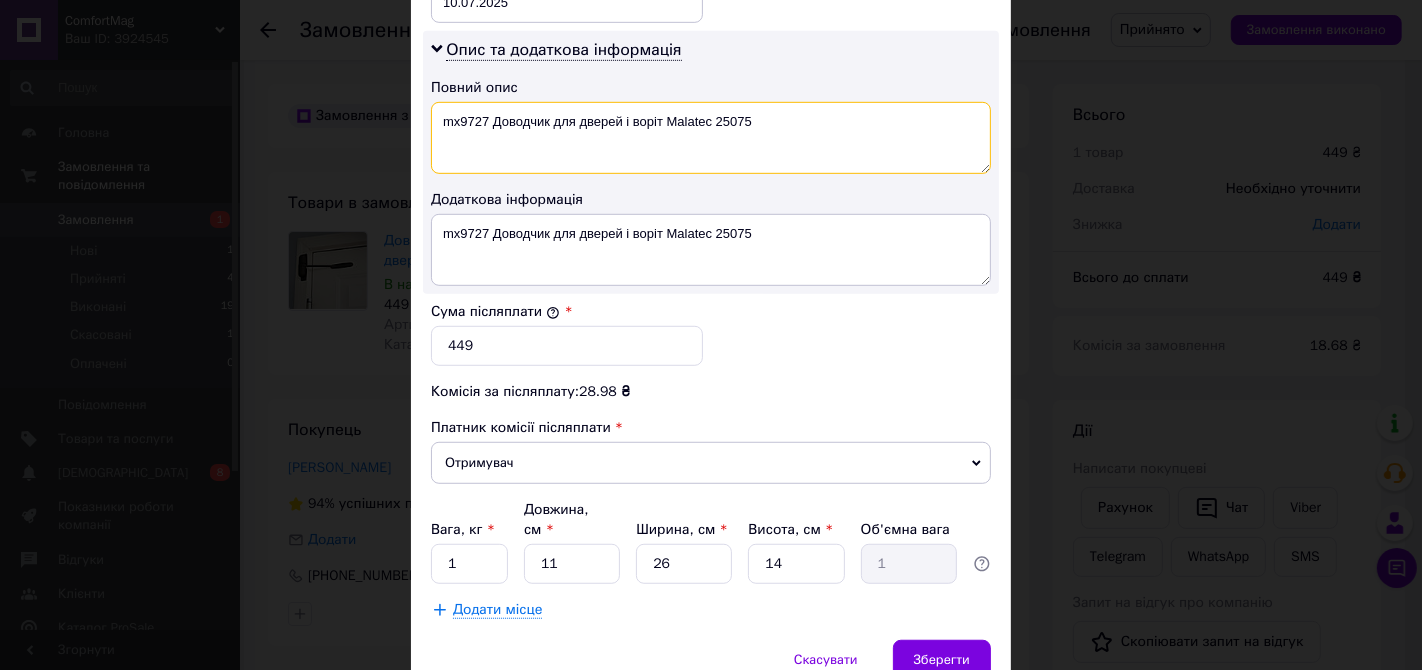 scroll, scrollTop: 1070, scrollLeft: 0, axis: vertical 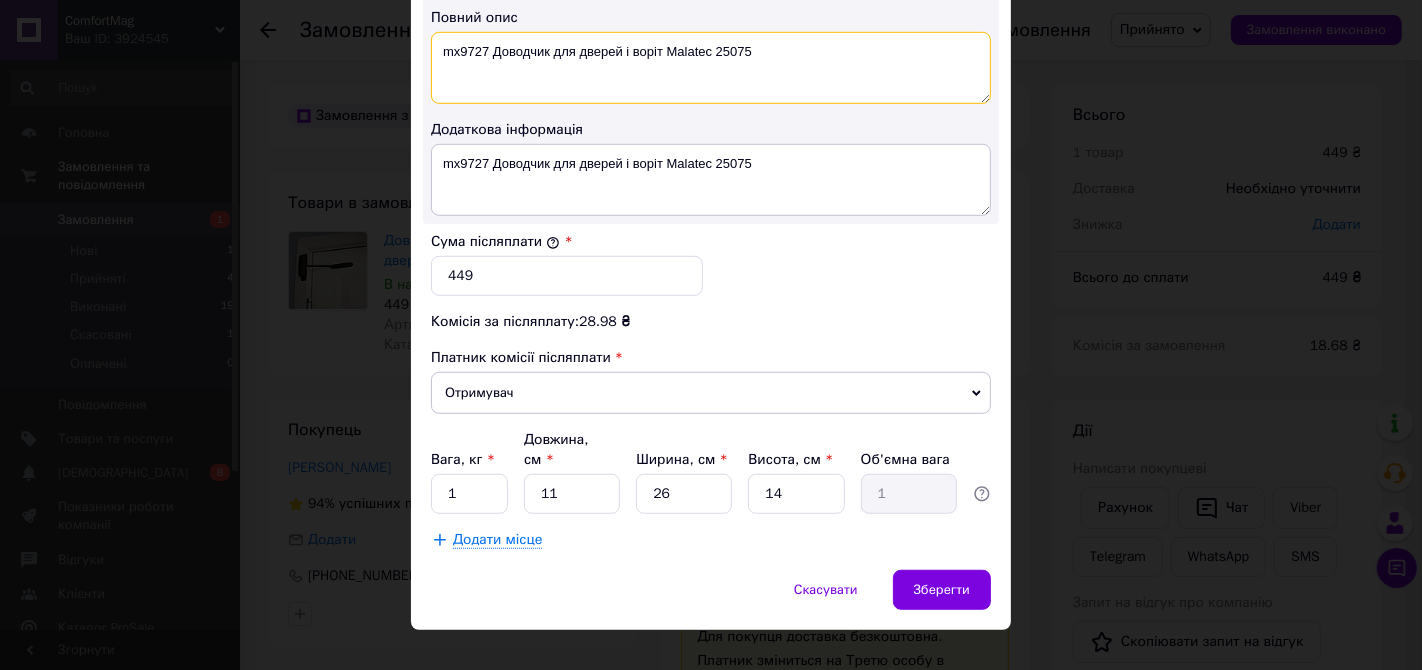 type on "mx9727 Доводчик для дверей і воріт Malatec 25075" 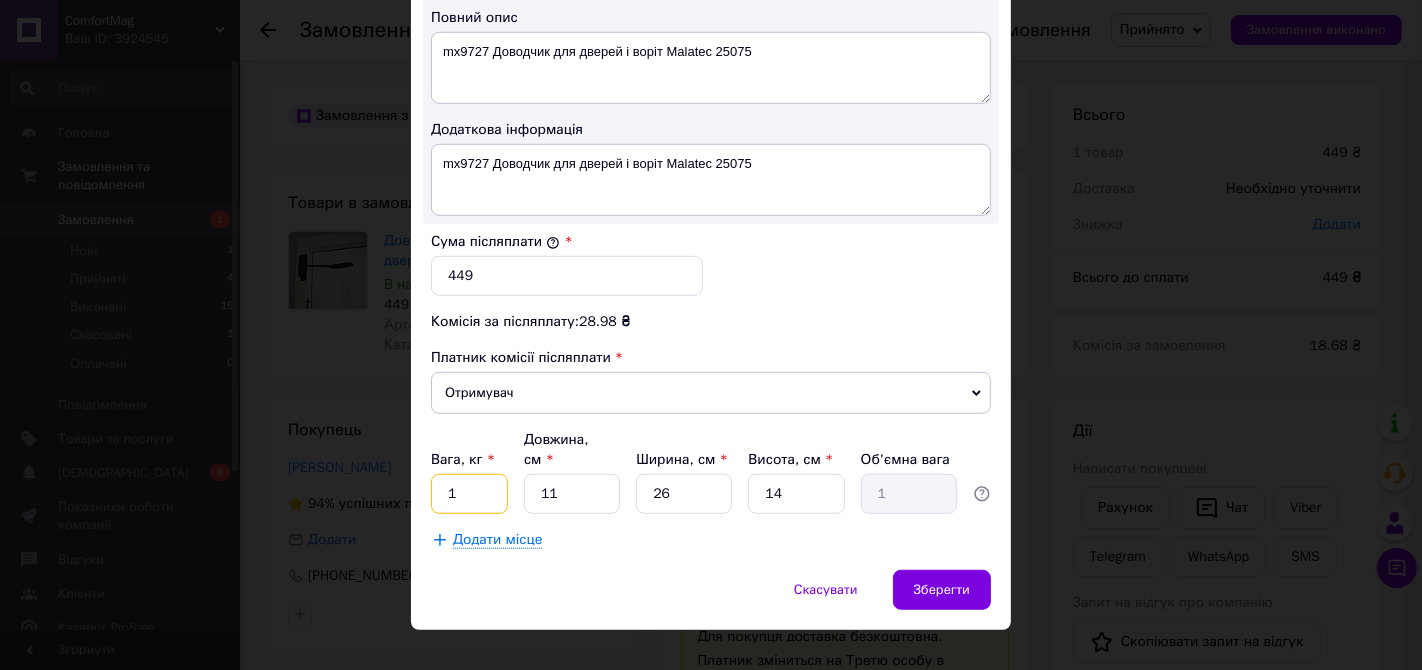 drag, startPoint x: 476, startPoint y: 454, endPoint x: 428, endPoint y: 453, distance: 48.010414 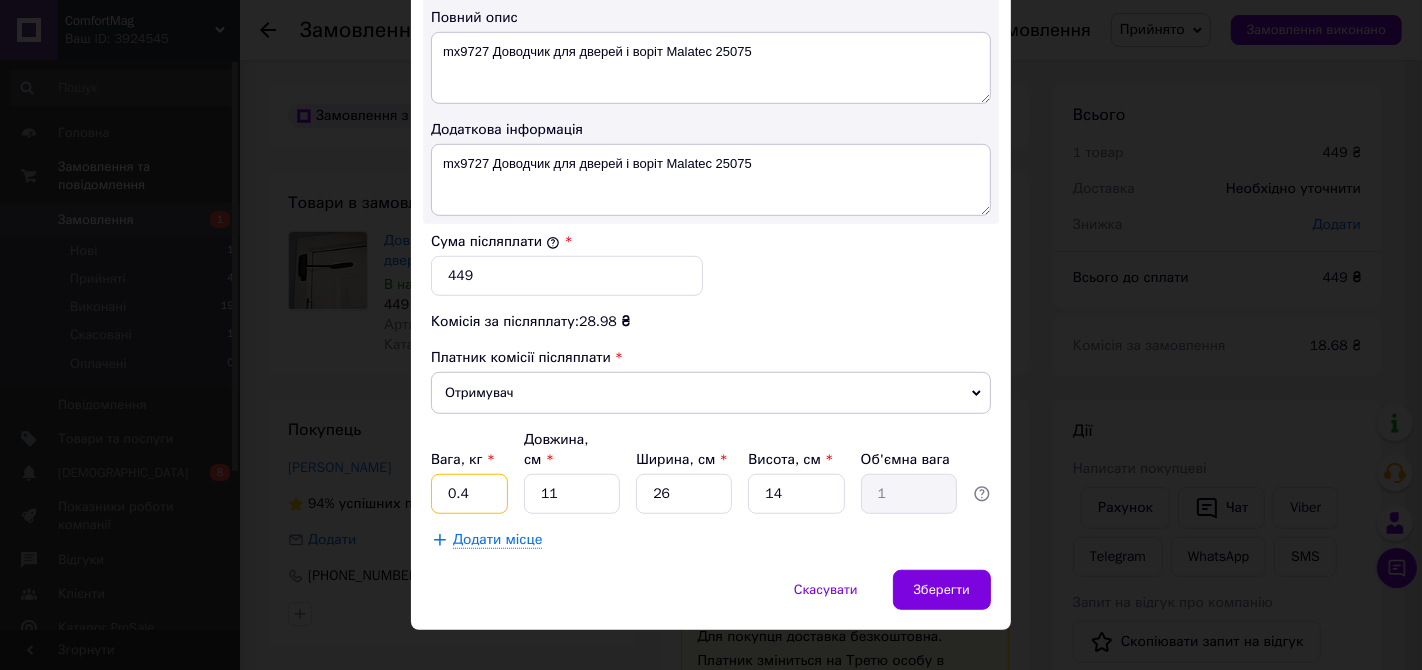 type on "0.4" 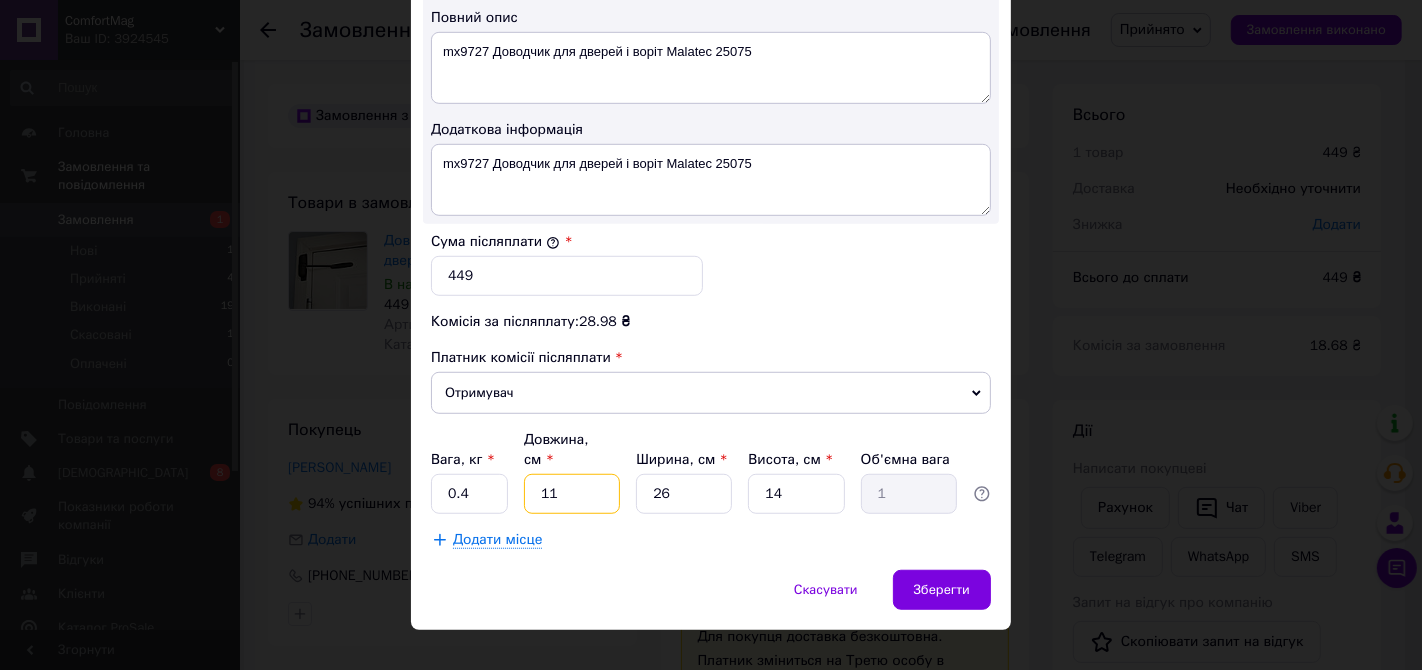 type on "2" 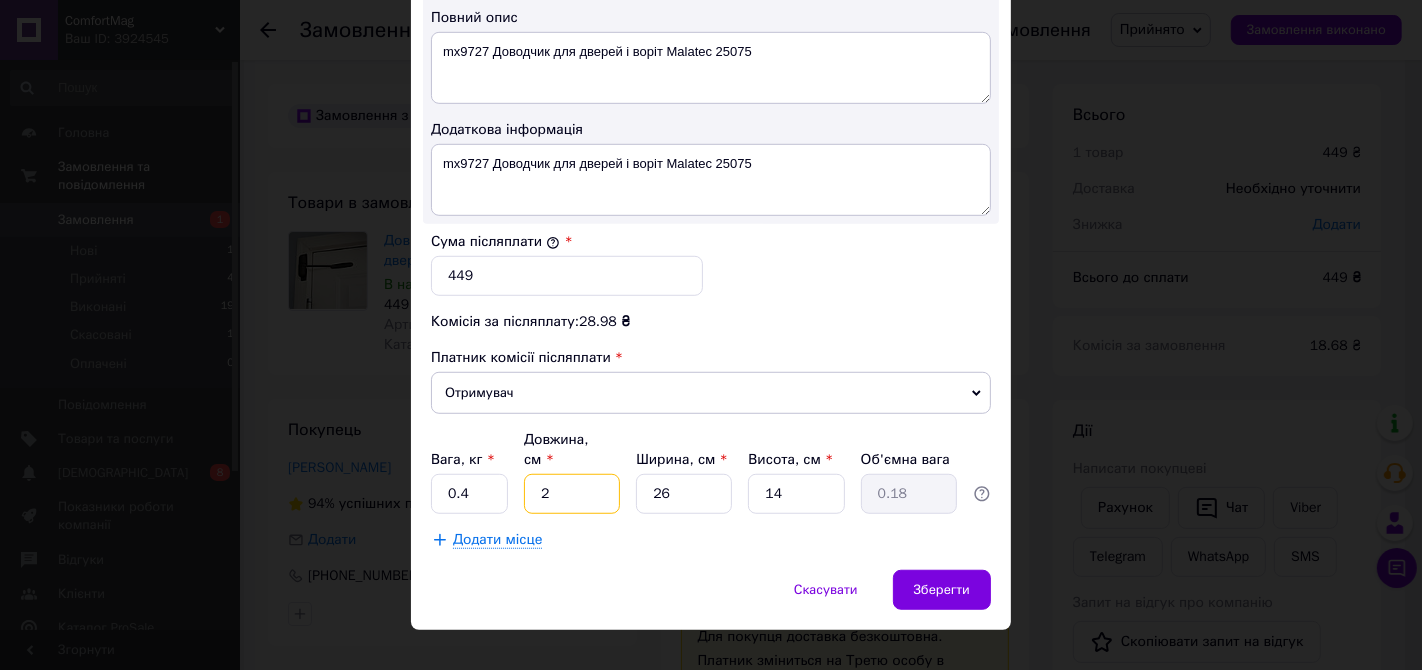 type on "28" 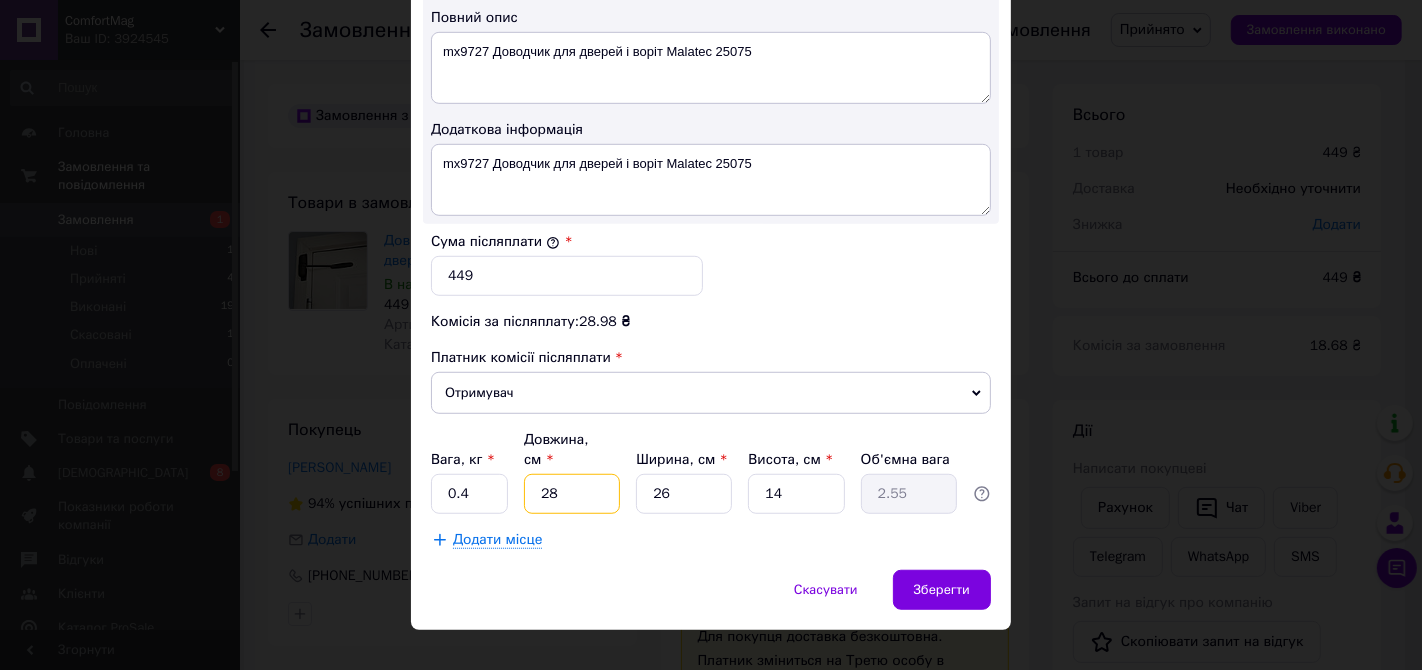 type on "28" 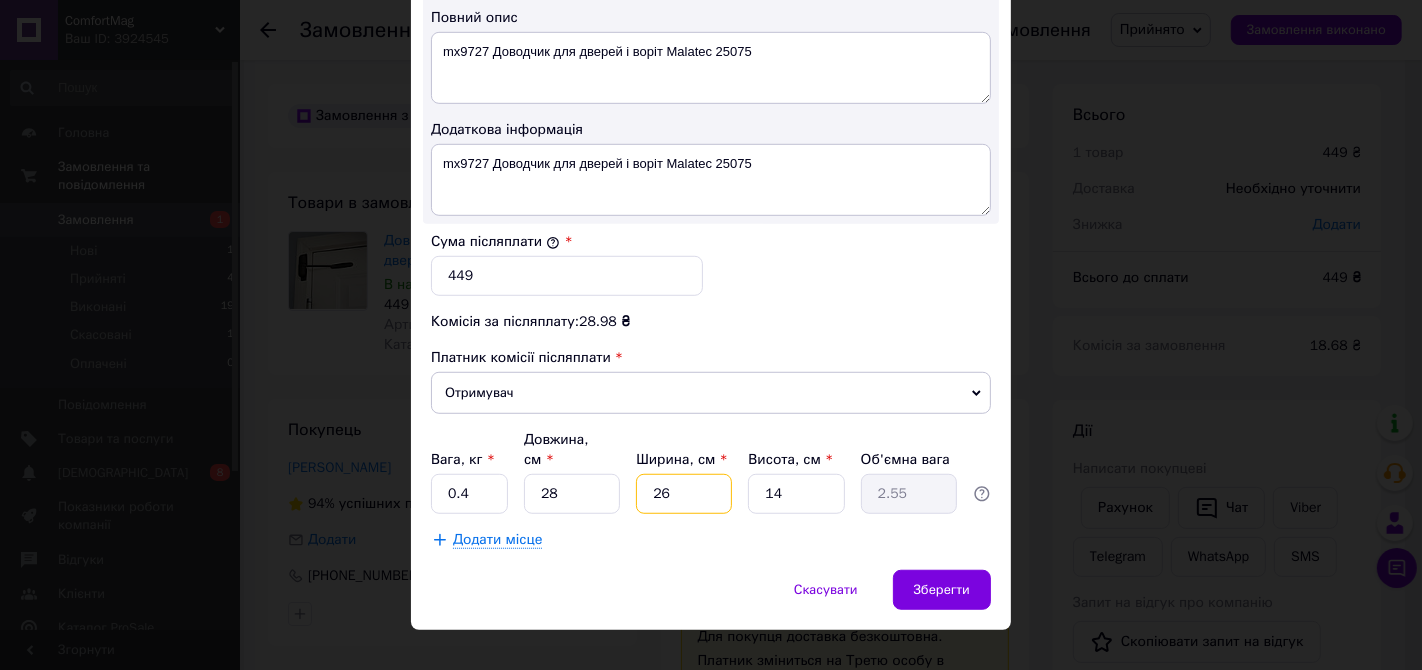 type on "2" 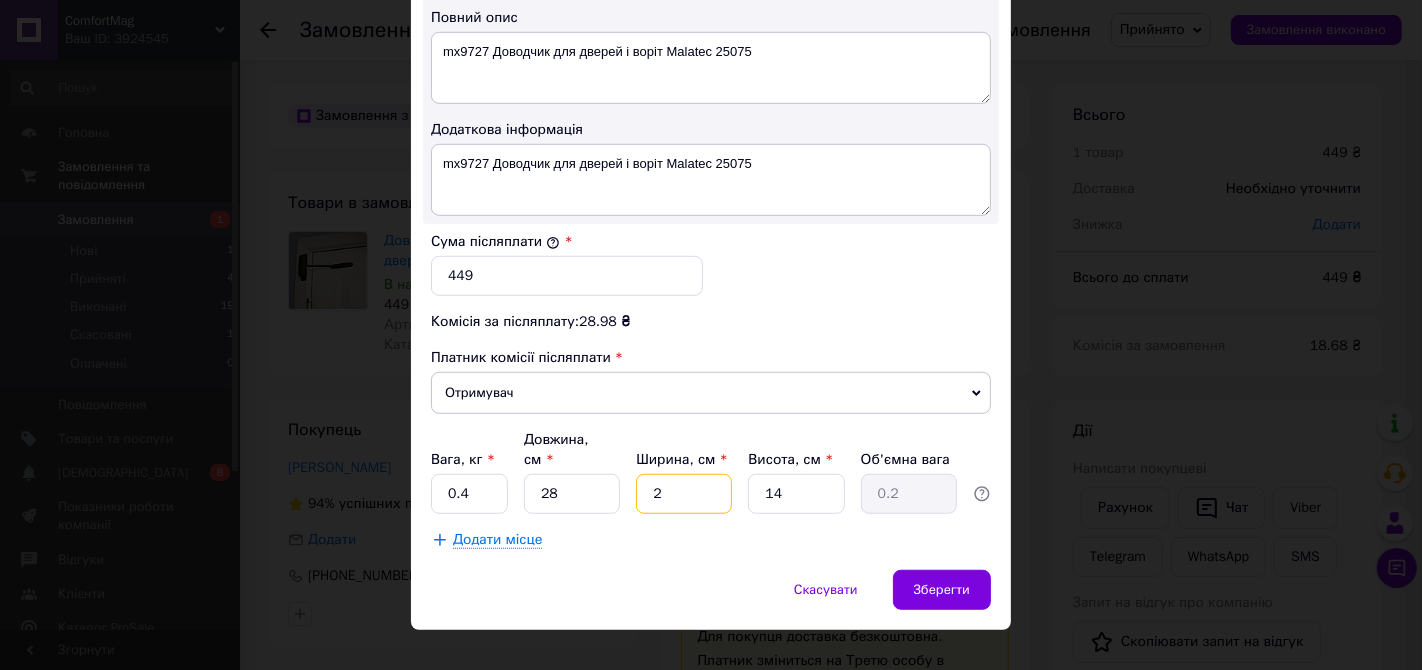 type on "20" 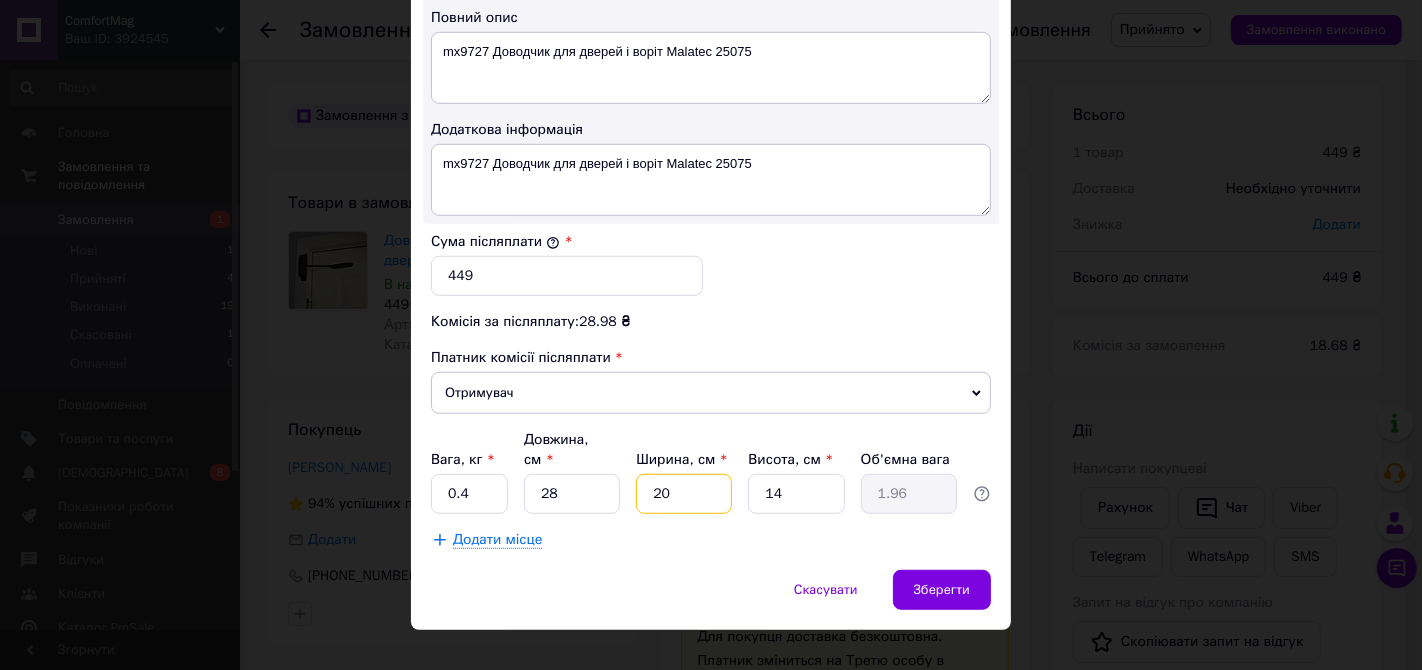 type on "20" 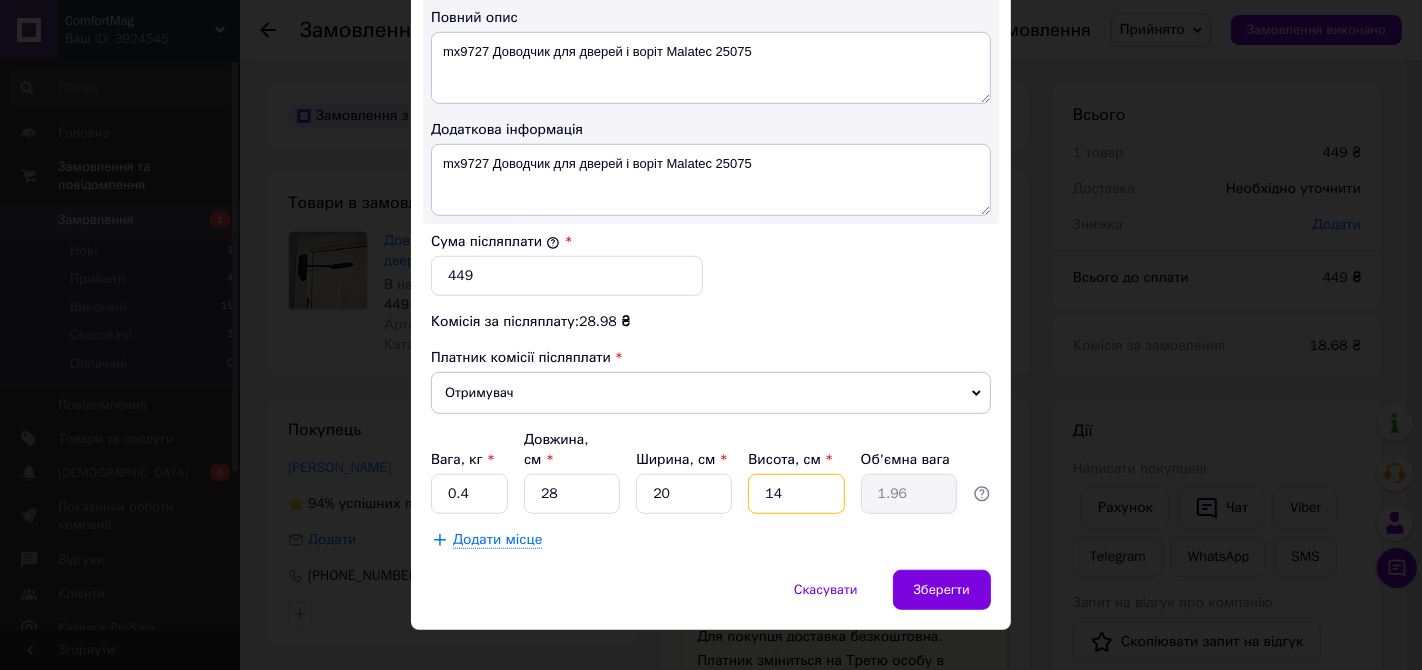 type on "4" 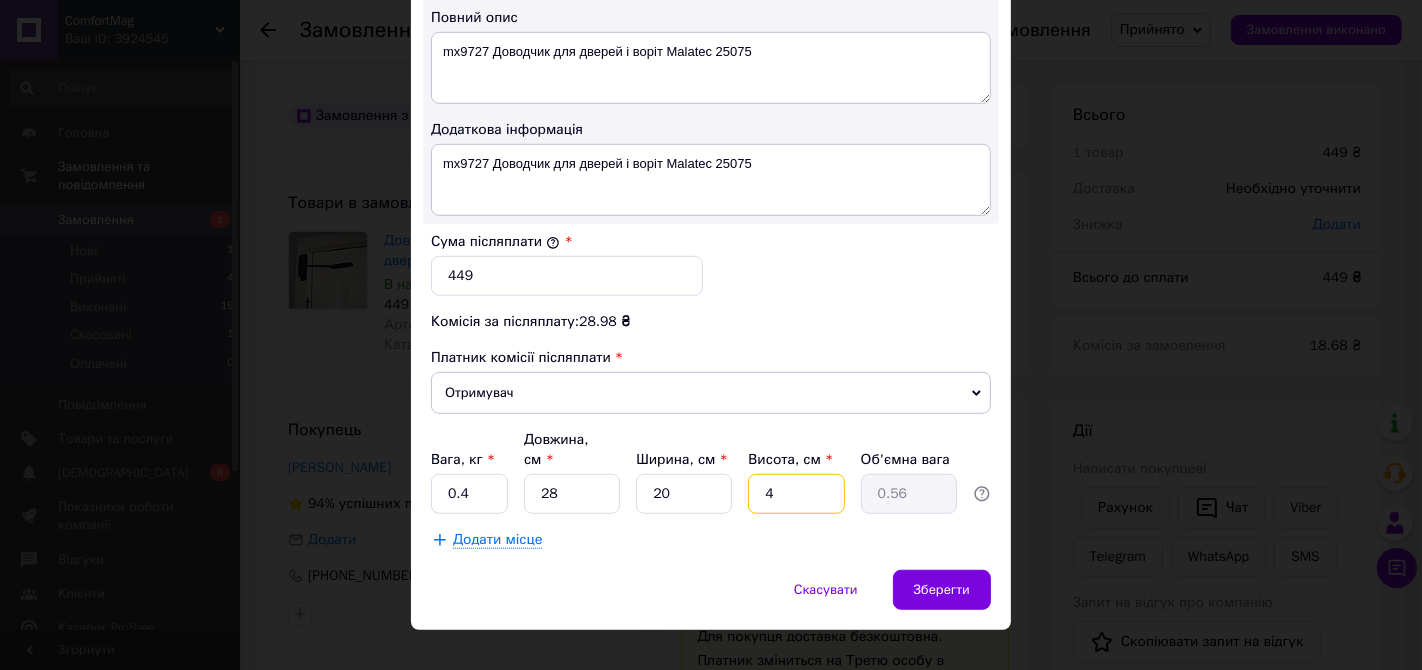 type on "4" 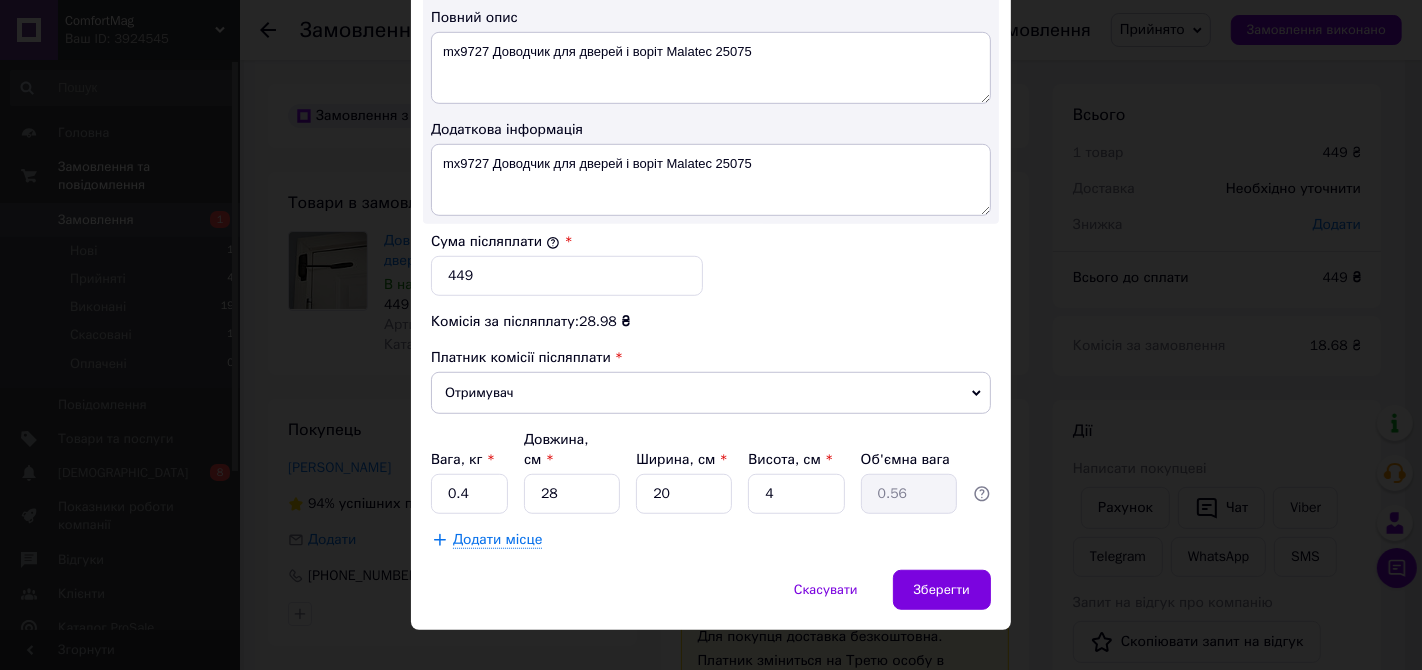 click on "Додати місце" at bounding box center [711, 540] 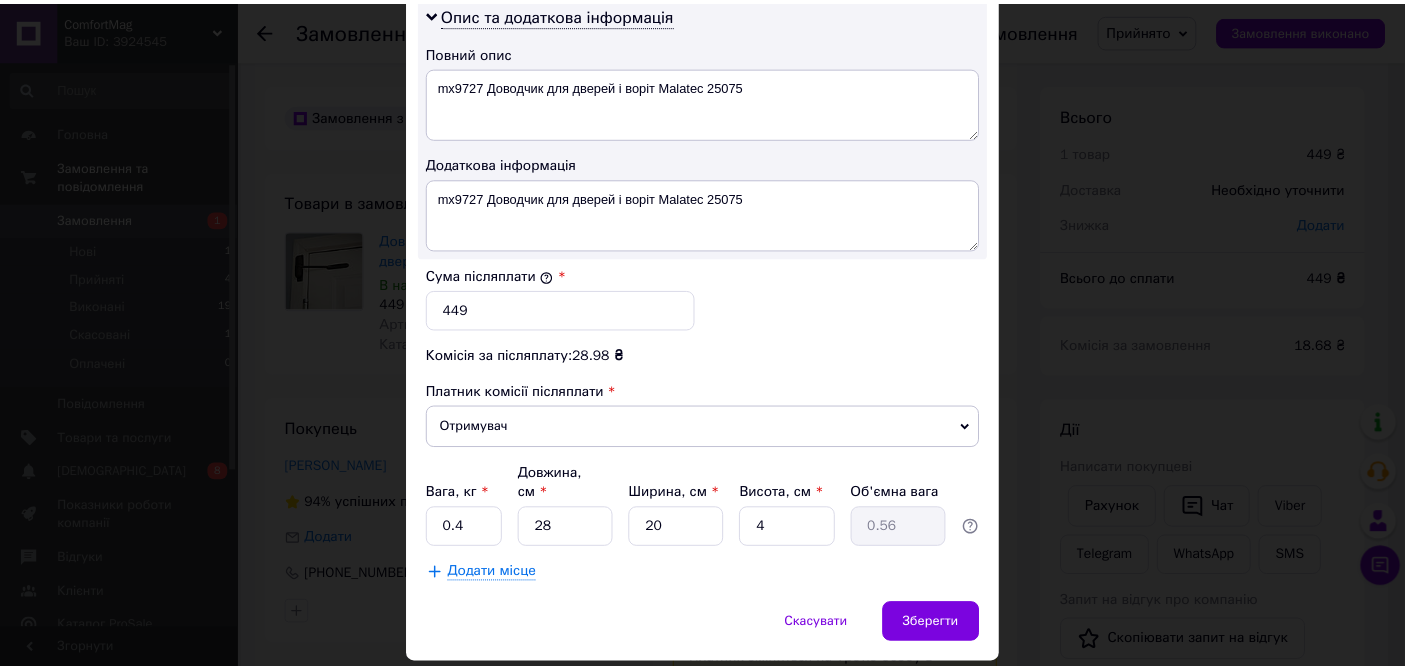 scroll, scrollTop: 1070, scrollLeft: 0, axis: vertical 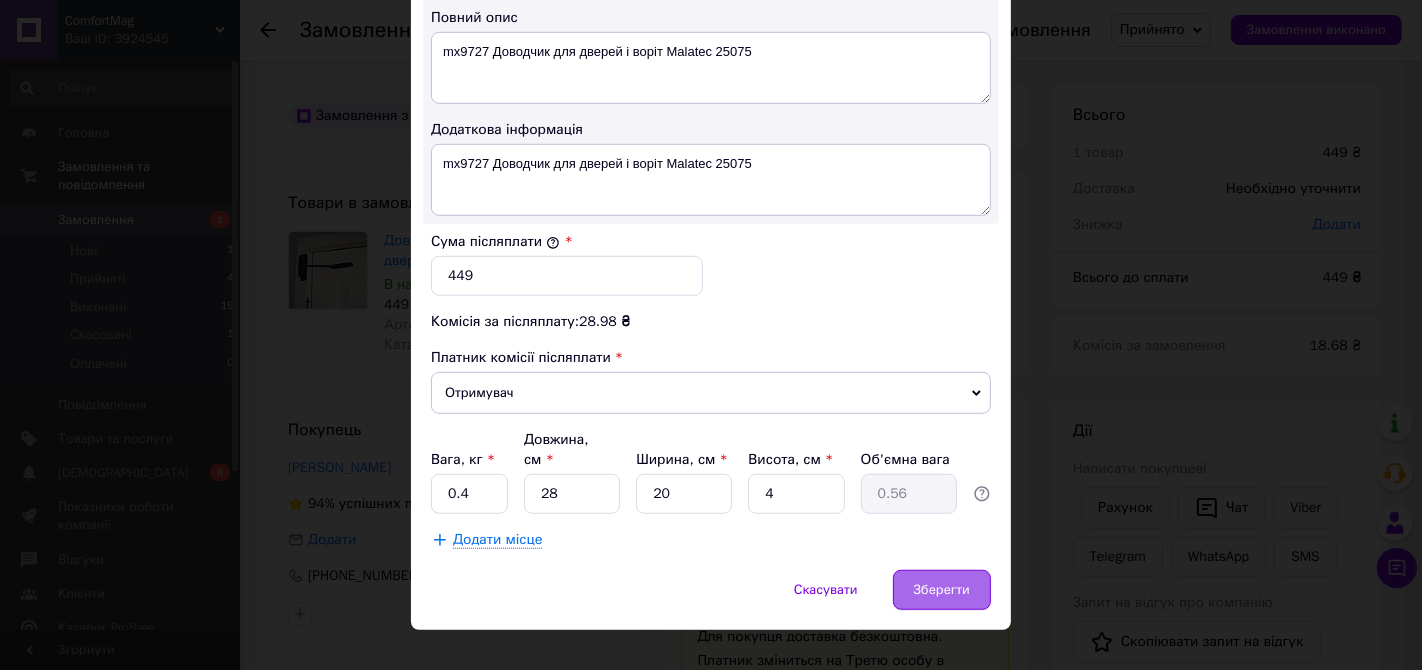 click on "Зберегти" at bounding box center (942, 590) 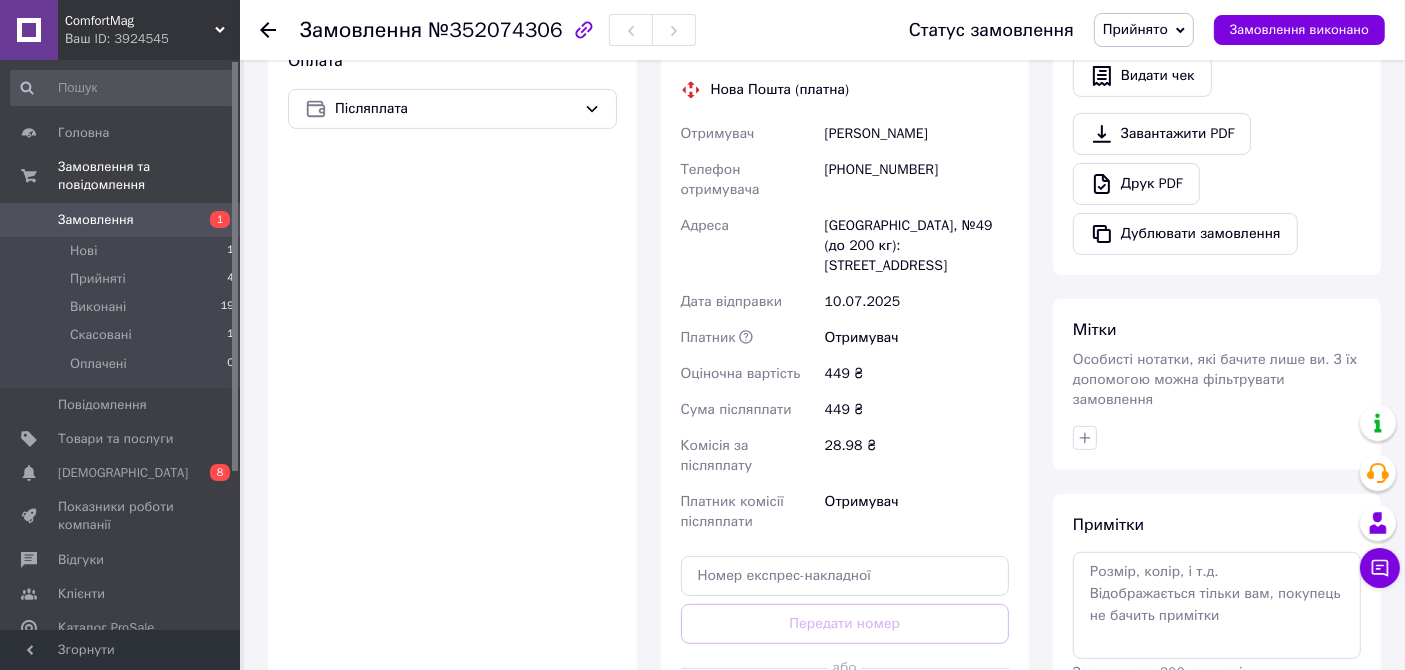 scroll, scrollTop: 777, scrollLeft: 0, axis: vertical 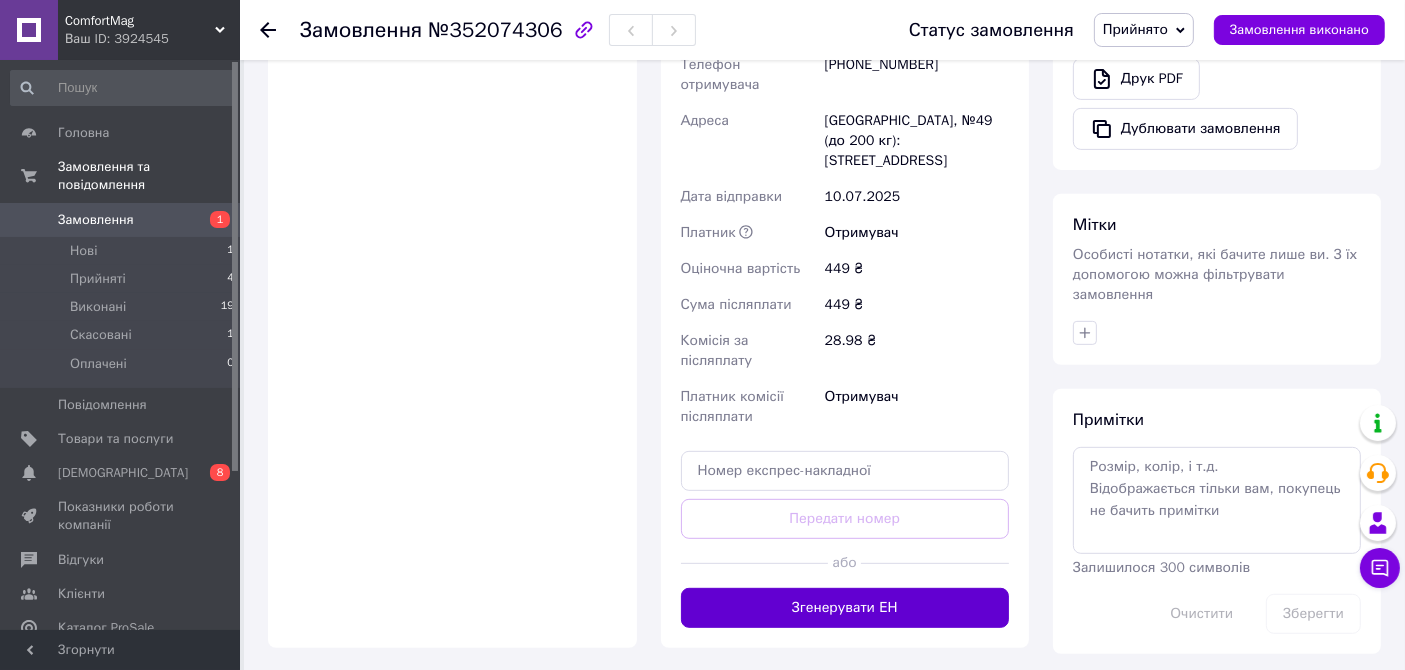 click on "Згенерувати ЕН" at bounding box center (845, 608) 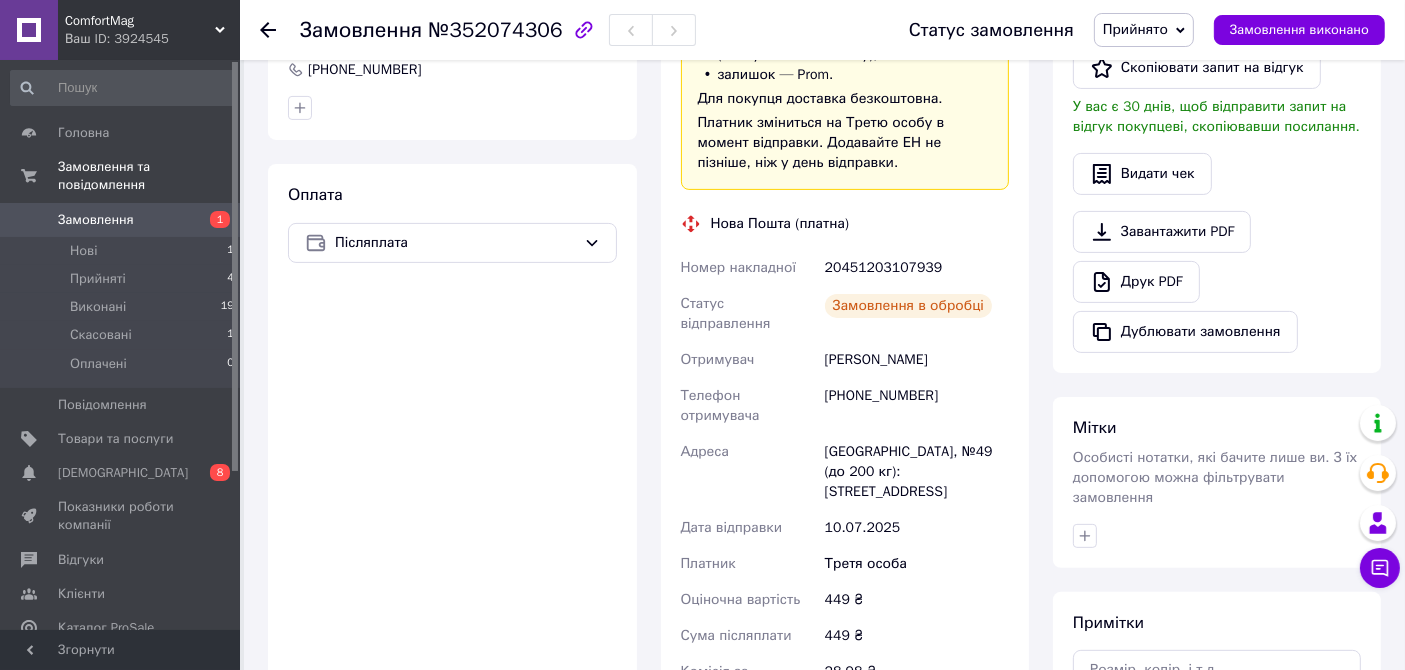 scroll, scrollTop: 444, scrollLeft: 0, axis: vertical 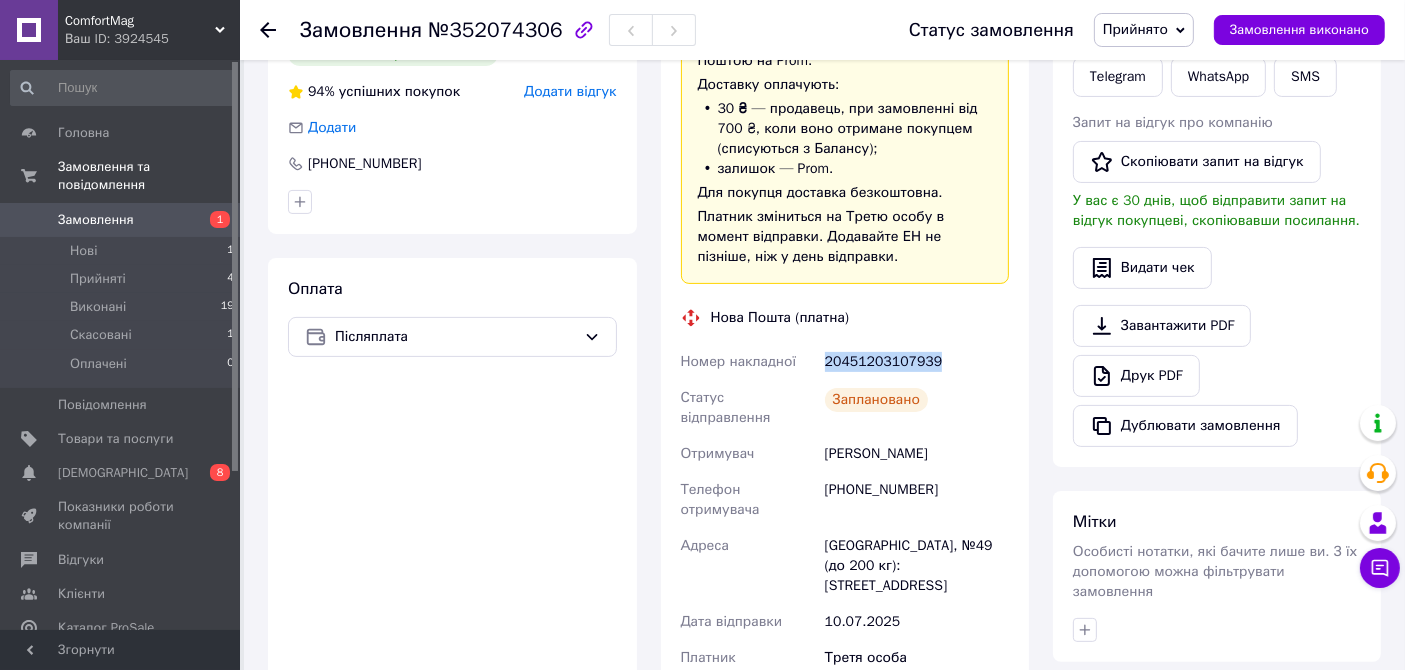 drag, startPoint x: 937, startPoint y: 360, endPoint x: 824, endPoint y: 372, distance: 113.63538 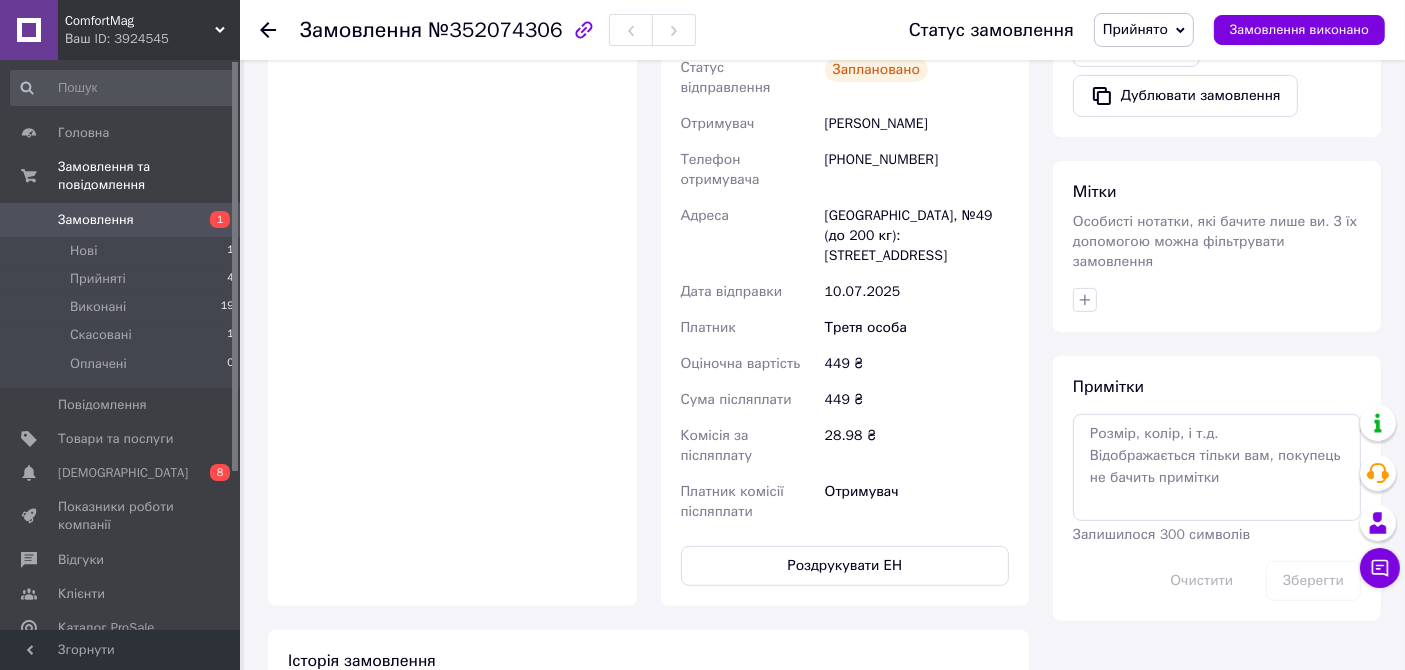 scroll, scrollTop: 777, scrollLeft: 0, axis: vertical 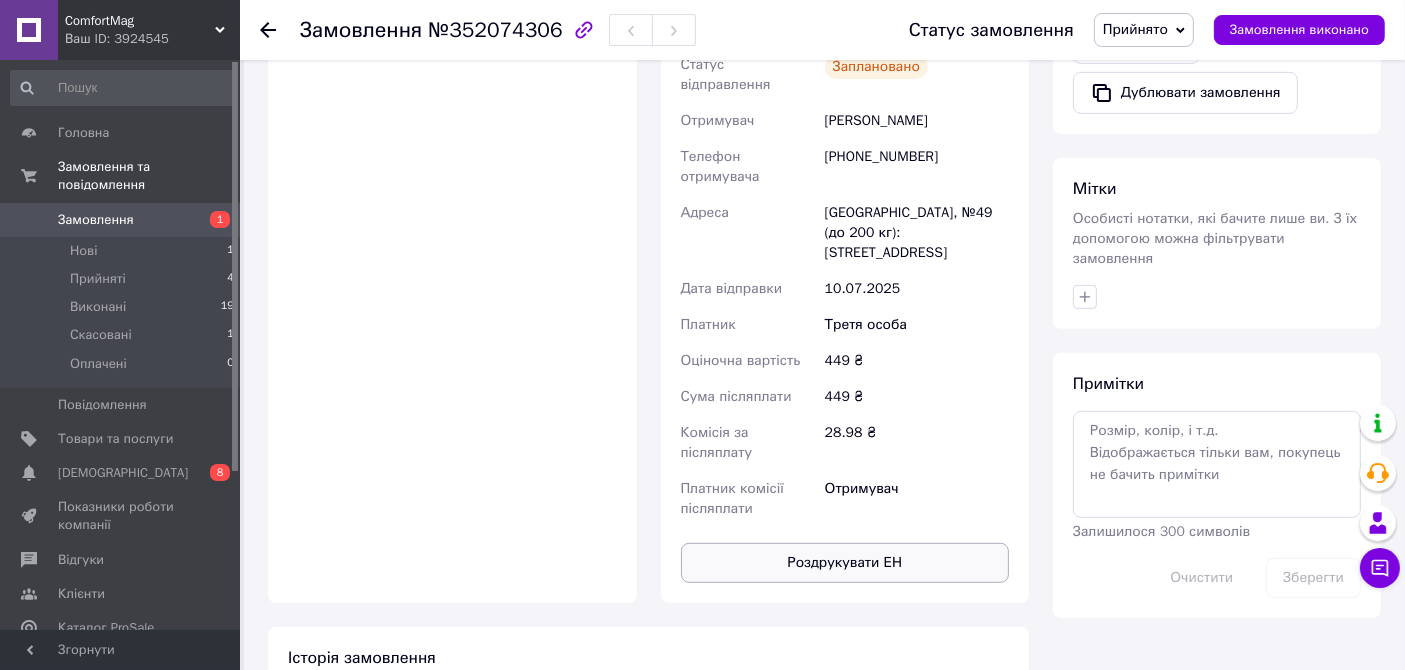 click on "Роздрукувати ЕН" at bounding box center (845, 563) 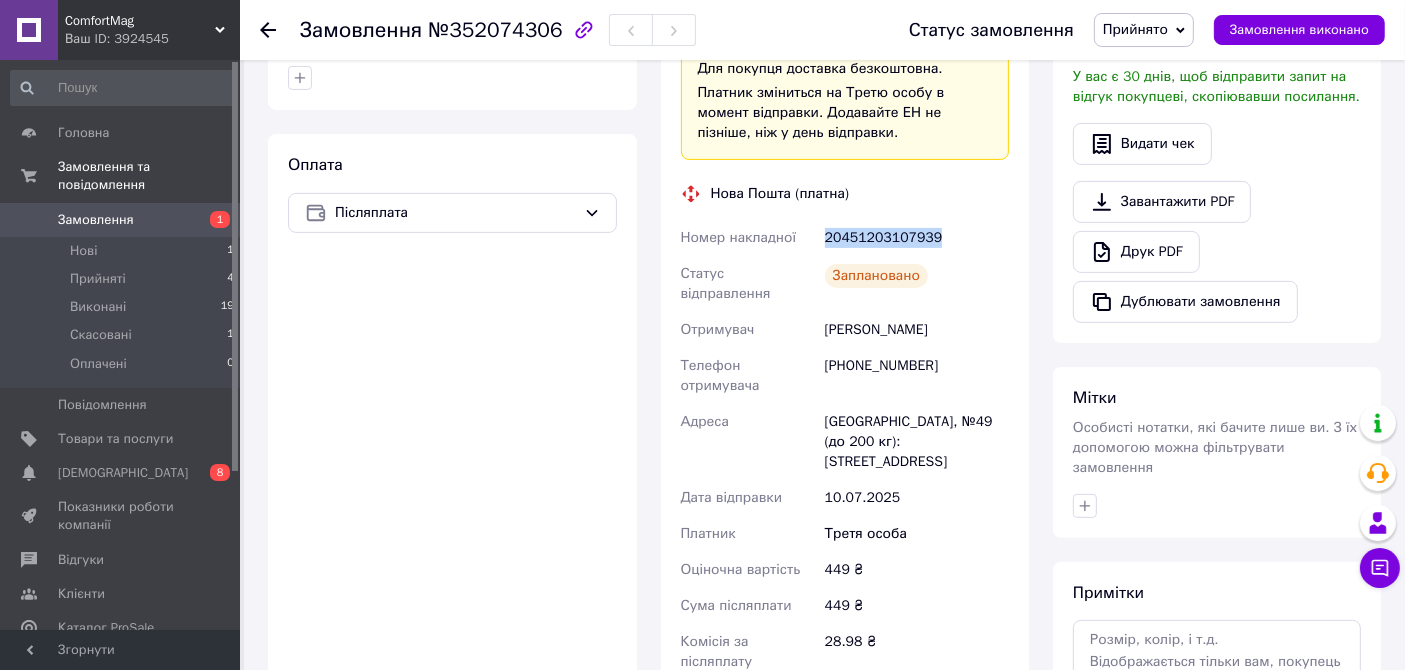 scroll, scrollTop: 555, scrollLeft: 0, axis: vertical 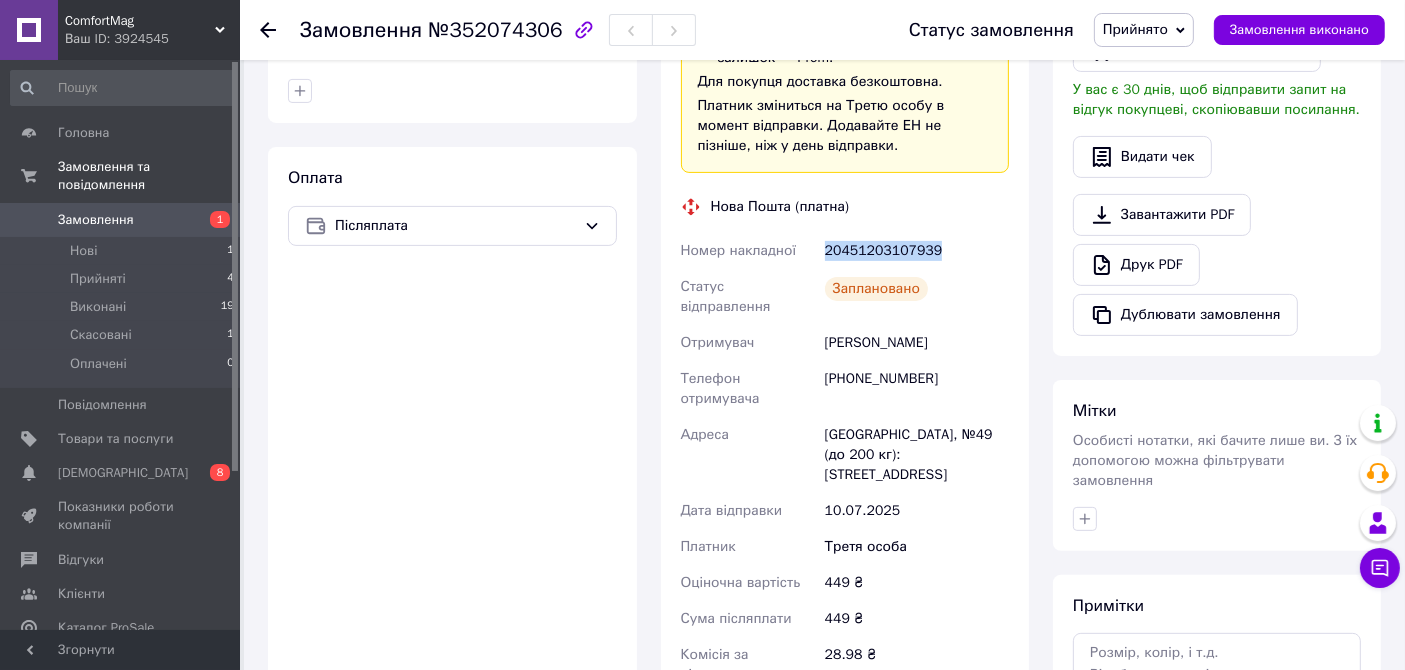 type 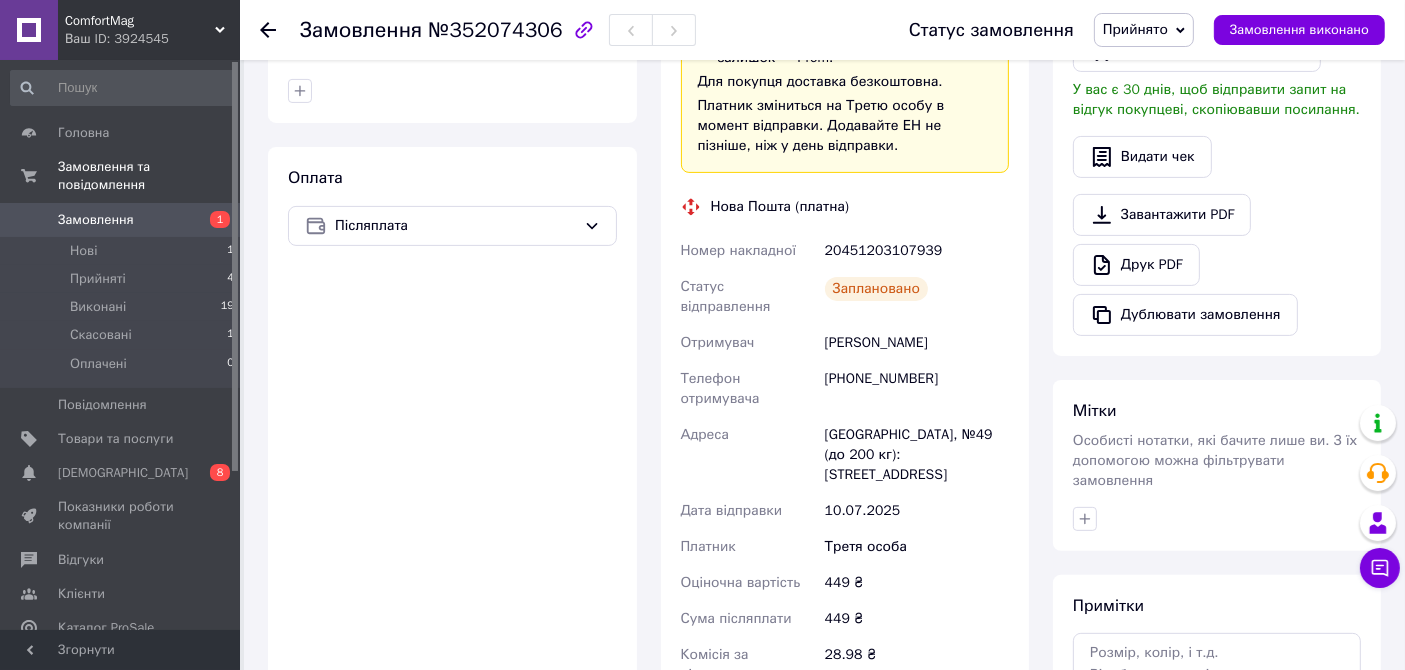 click on "Оплата Післяплата" at bounding box center [452, 486] 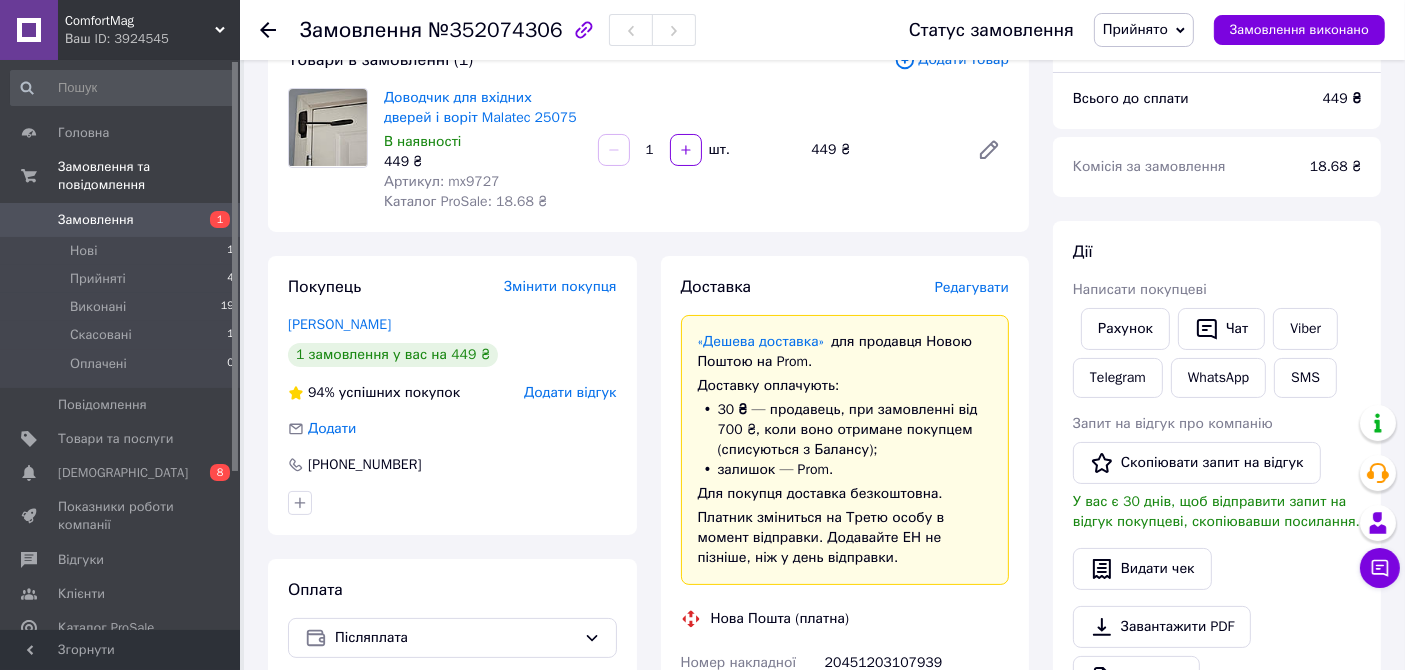 scroll, scrollTop: 111, scrollLeft: 0, axis: vertical 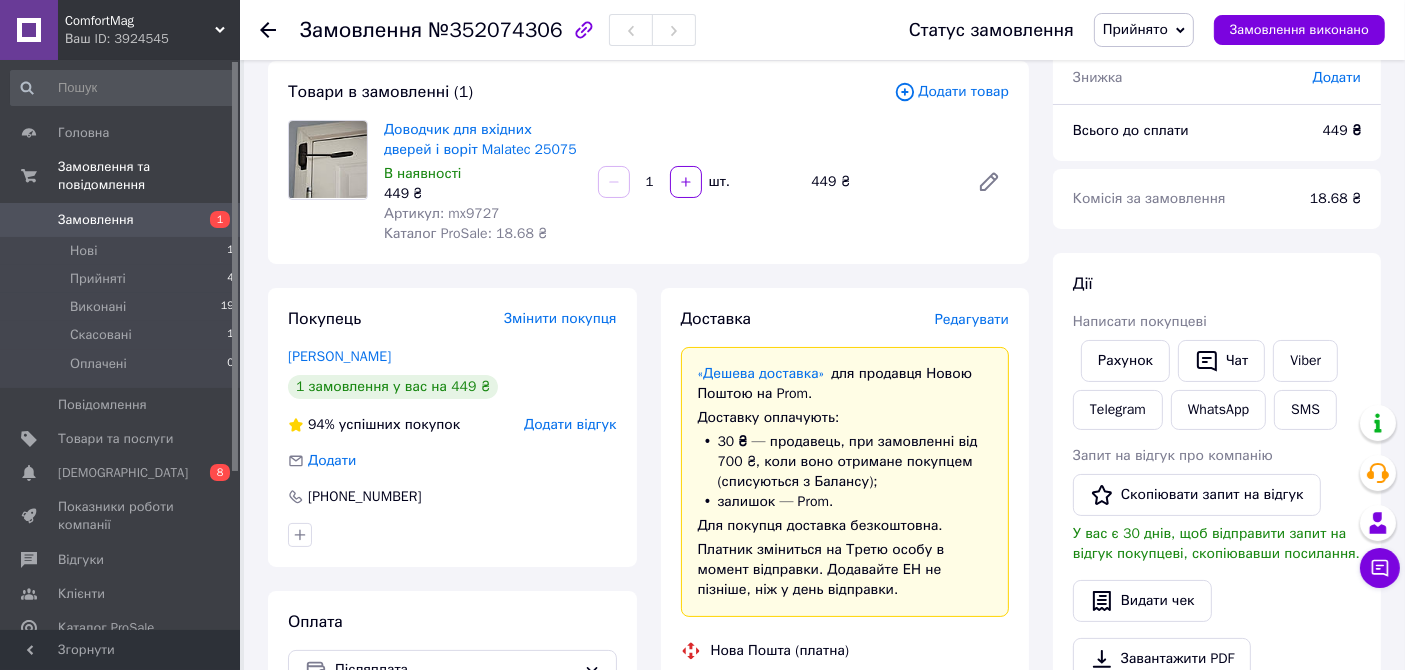 click on "Замовлення" at bounding box center (121, 220) 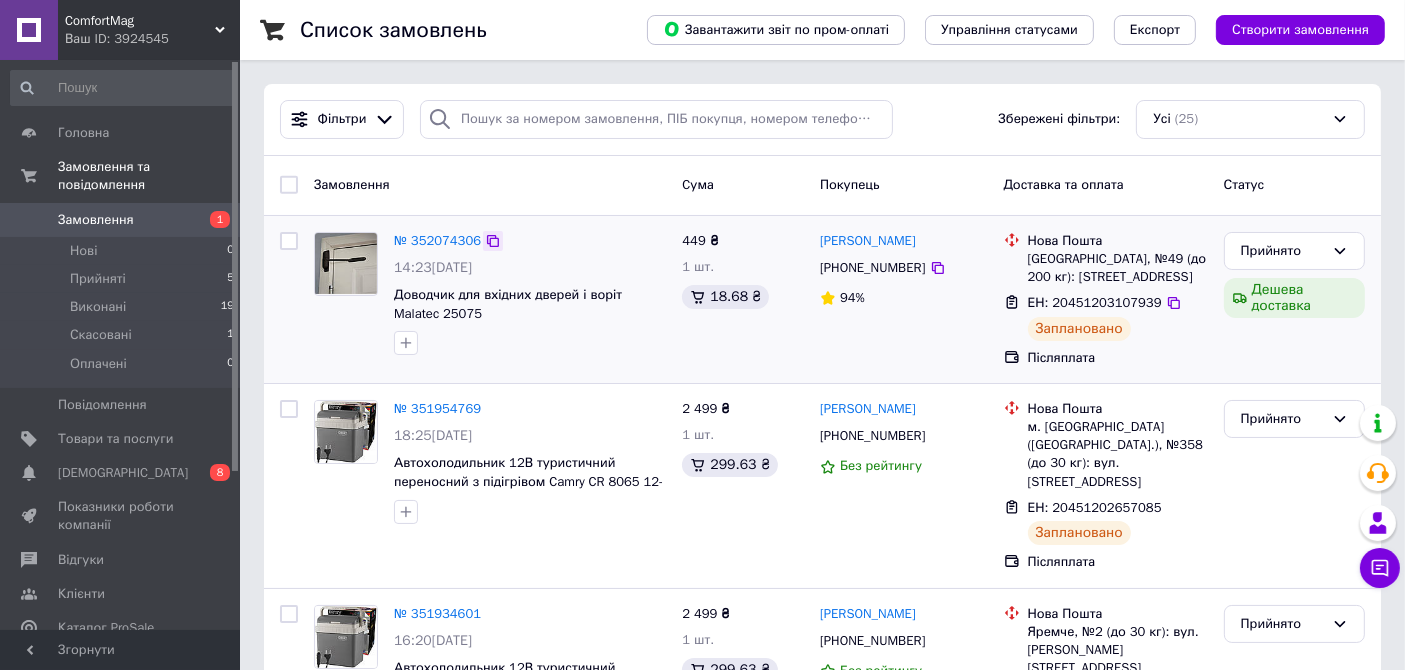 click 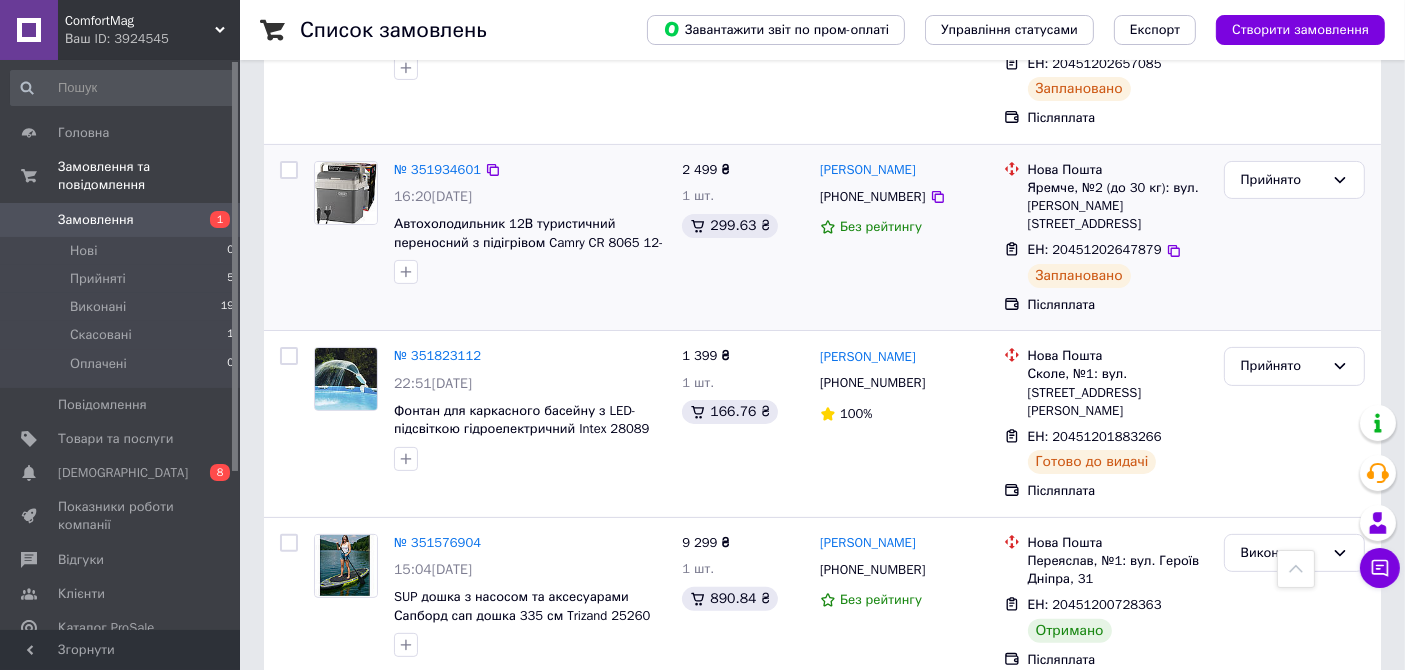 scroll, scrollTop: 555, scrollLeft: 0, axis: vertical 